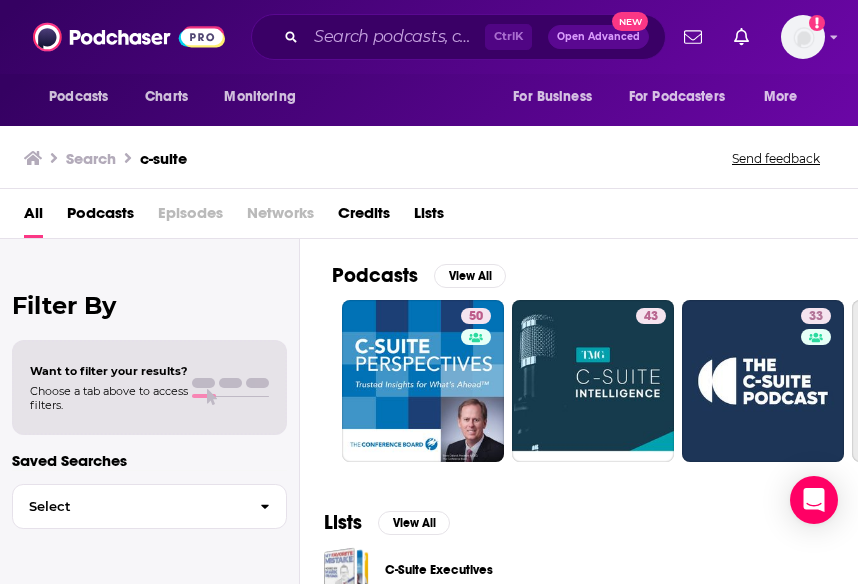 scroll, scrollTop: 0, scrollLeft: 0, axis: both 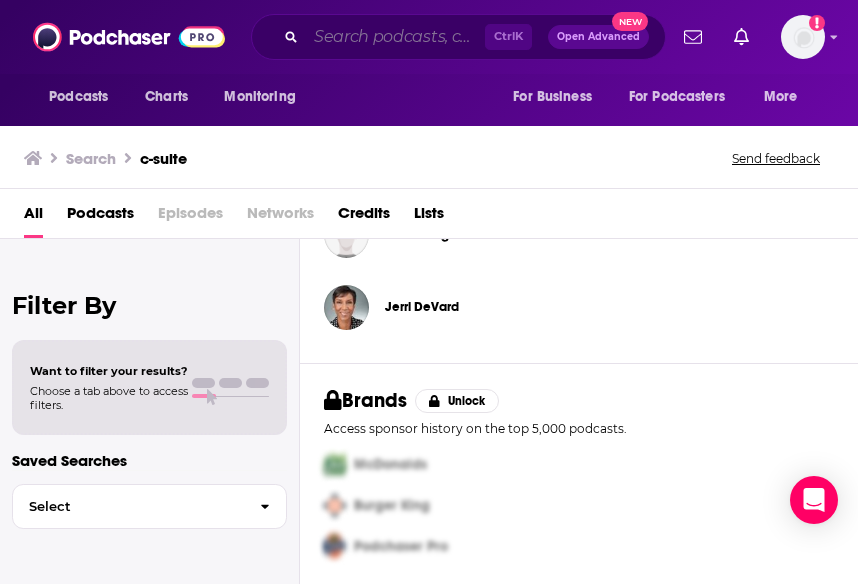 click at bounding box center (395, 37) 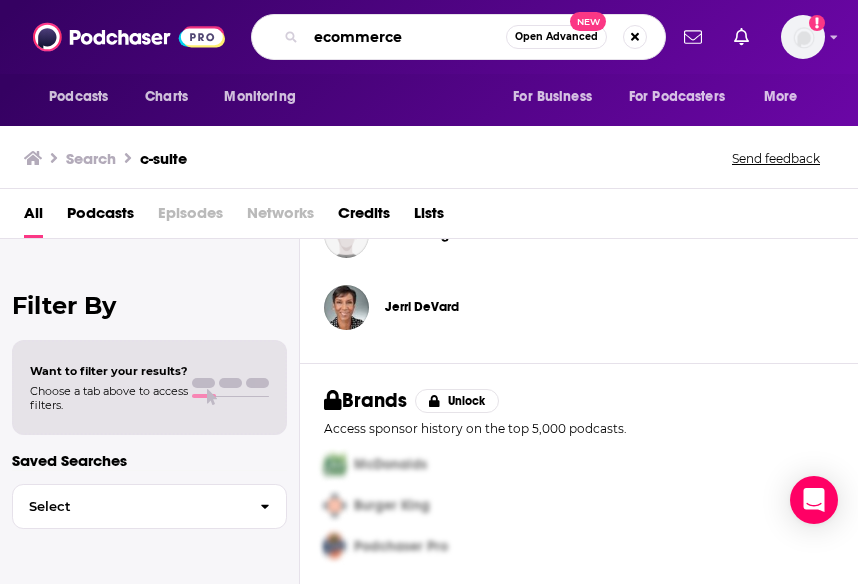 type on "ecommerce" 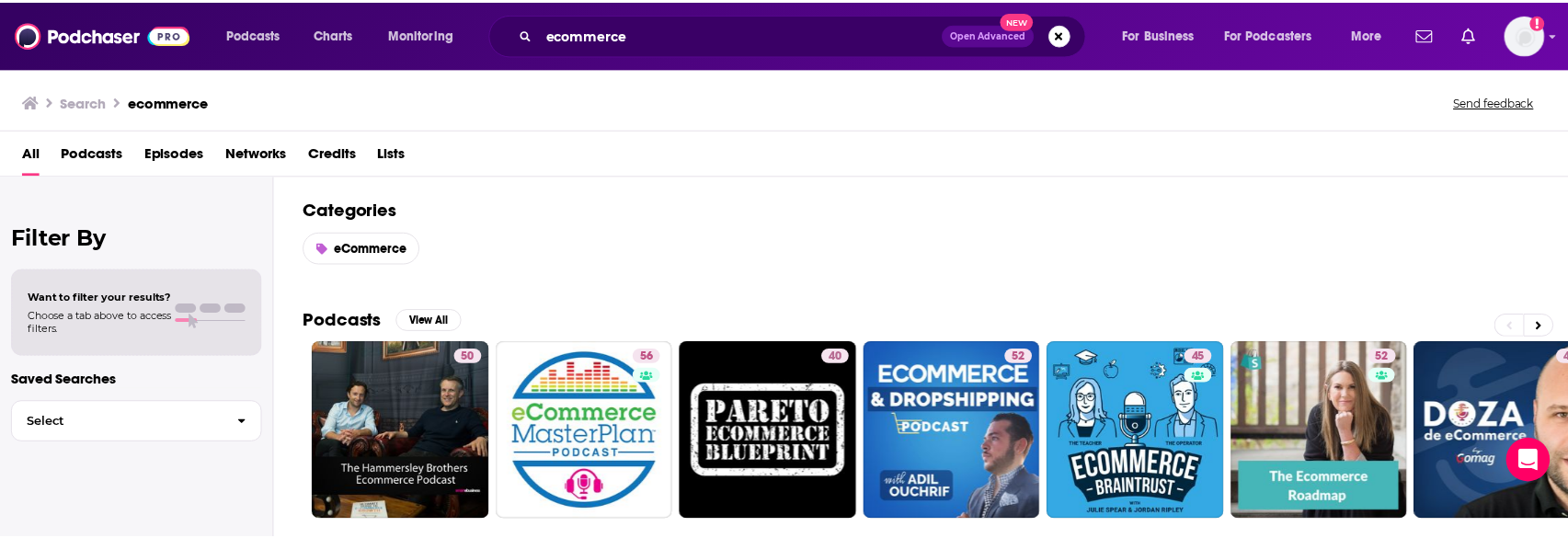 scroll, scrollTop: 92, scrollLeft: 0, axis: vertical 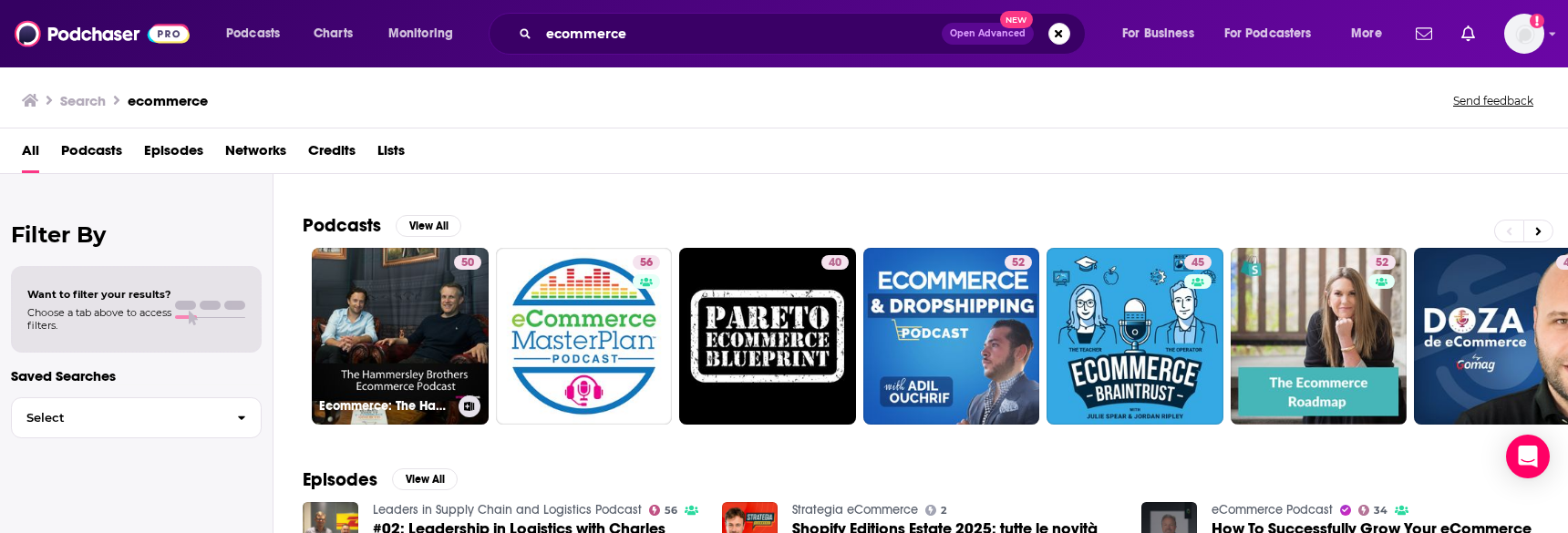 click on "50 Ecommerce: The Hammersley Brothers Ecommerce Podcast" at bounding box center [400, 336] 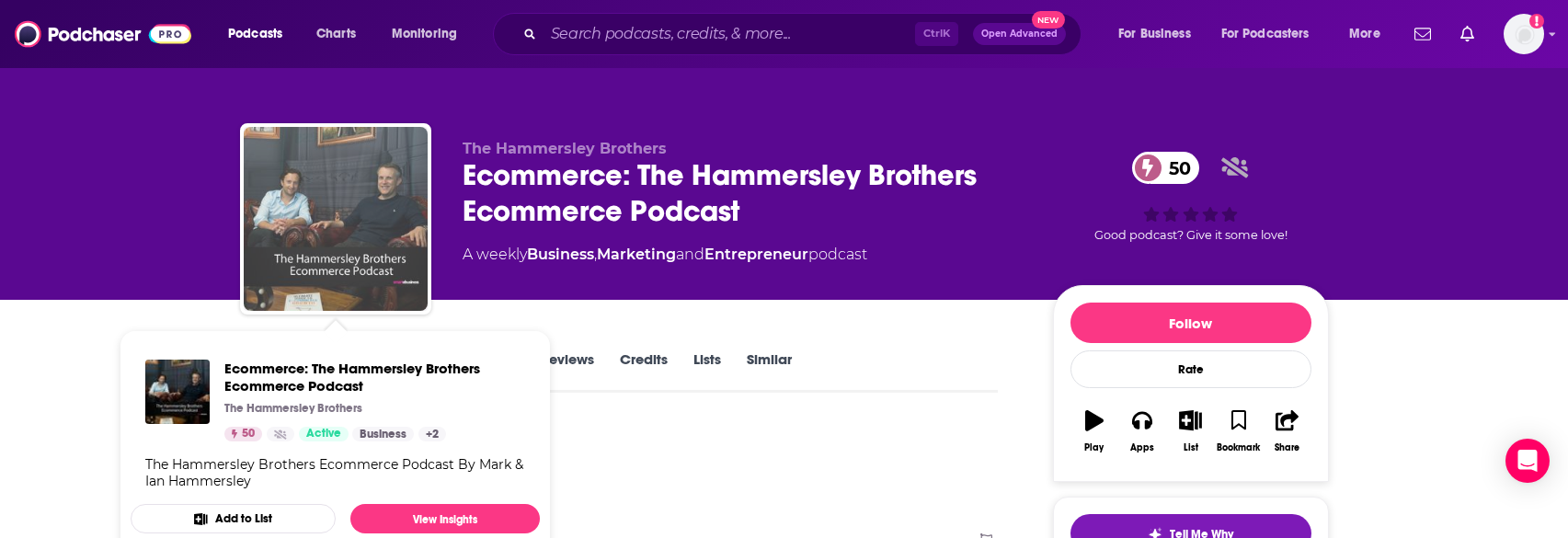 click at bounding box center [336, 219] 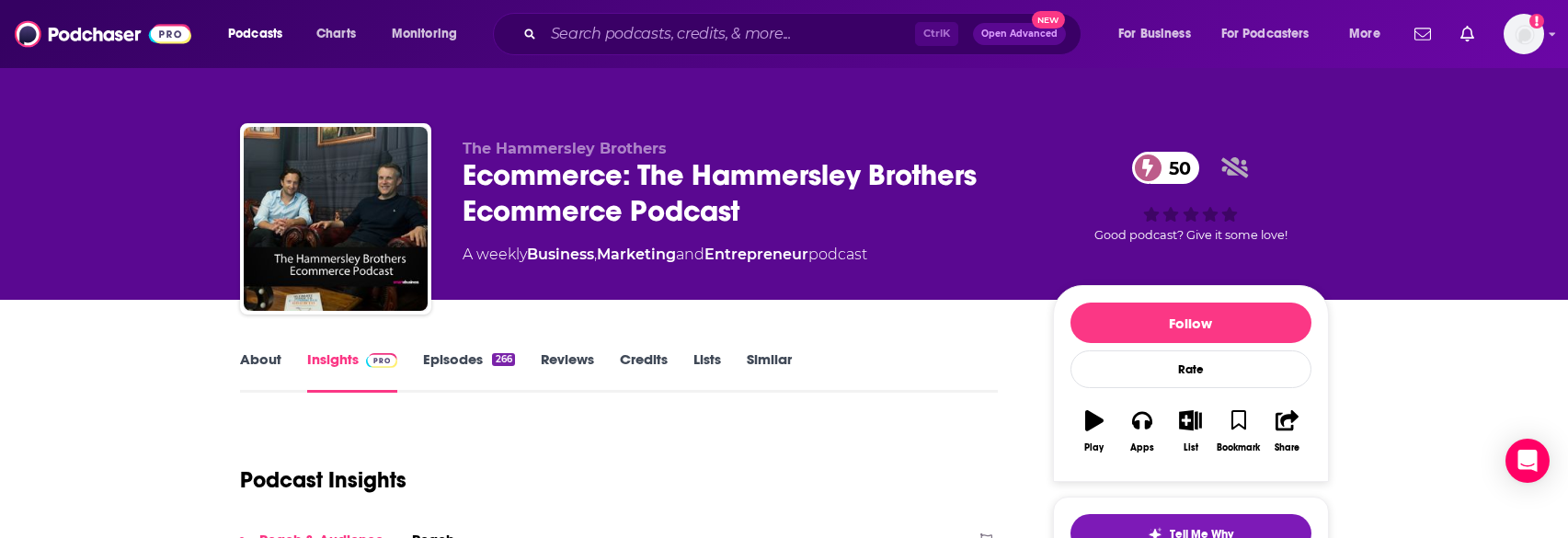 click on "Credits" at bounding box center [644, 372] 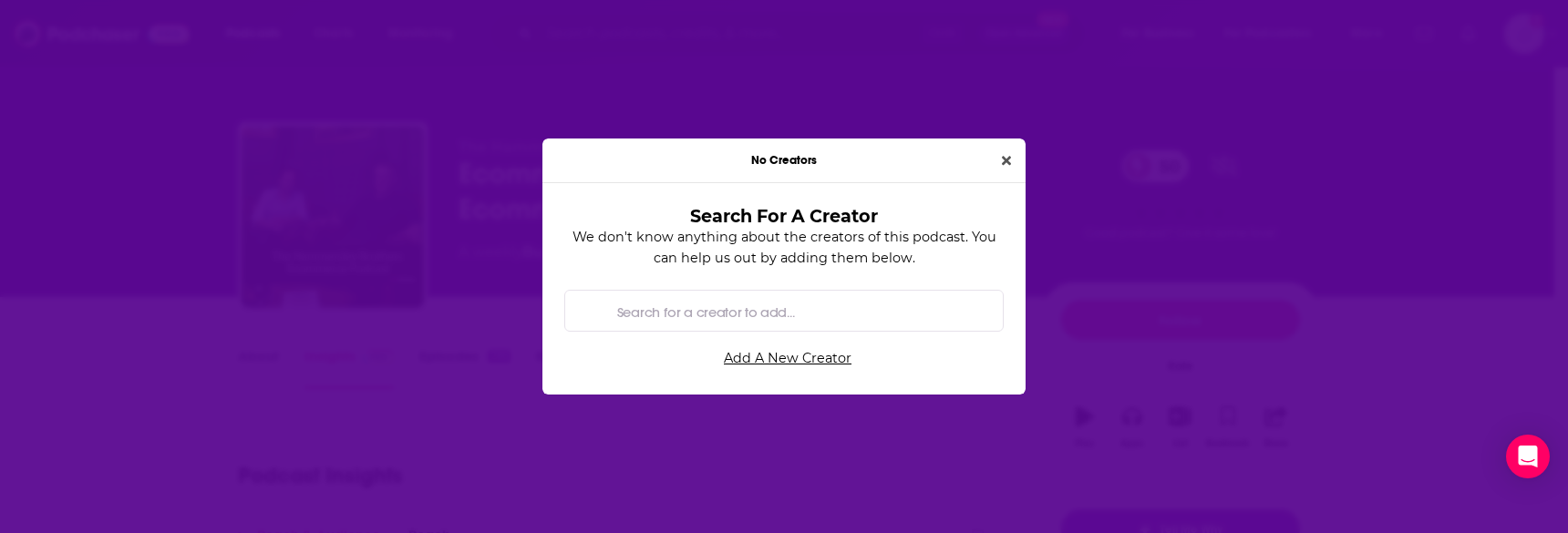 click on "No Creators" at bounding box center (784, 160) 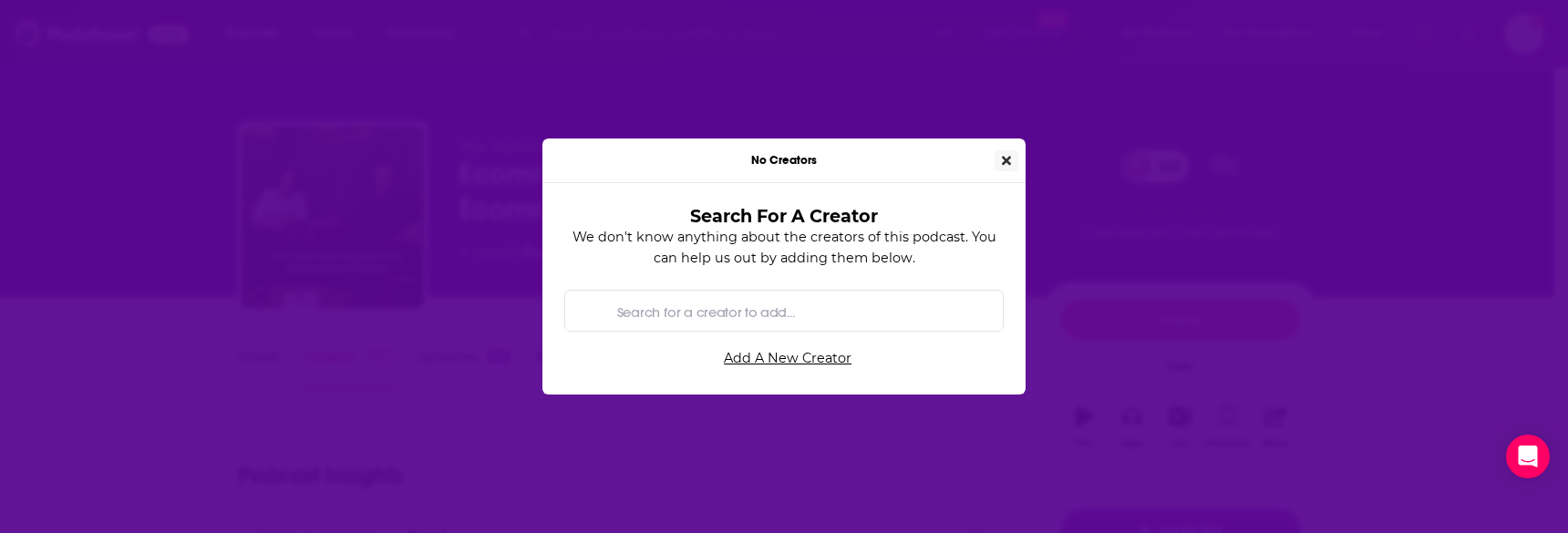 click at bounding box center (1006, 160) 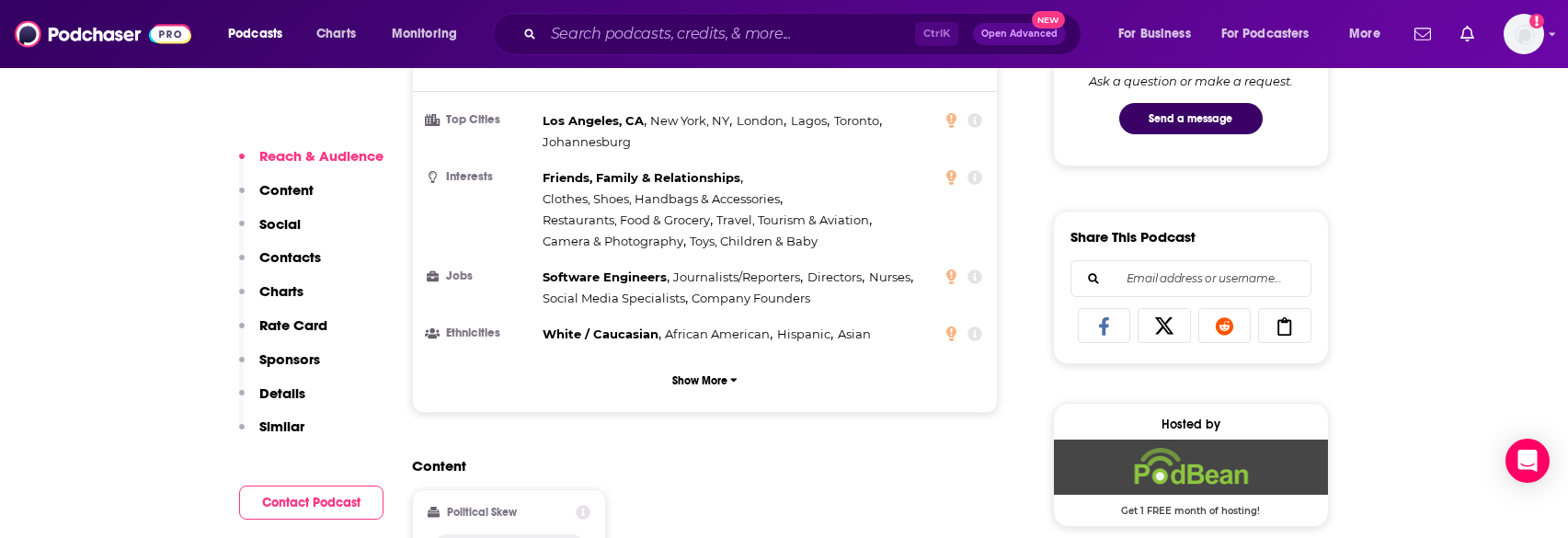 scroll, scrollTop: 1012, scrollLeft: 0, axis: vertical 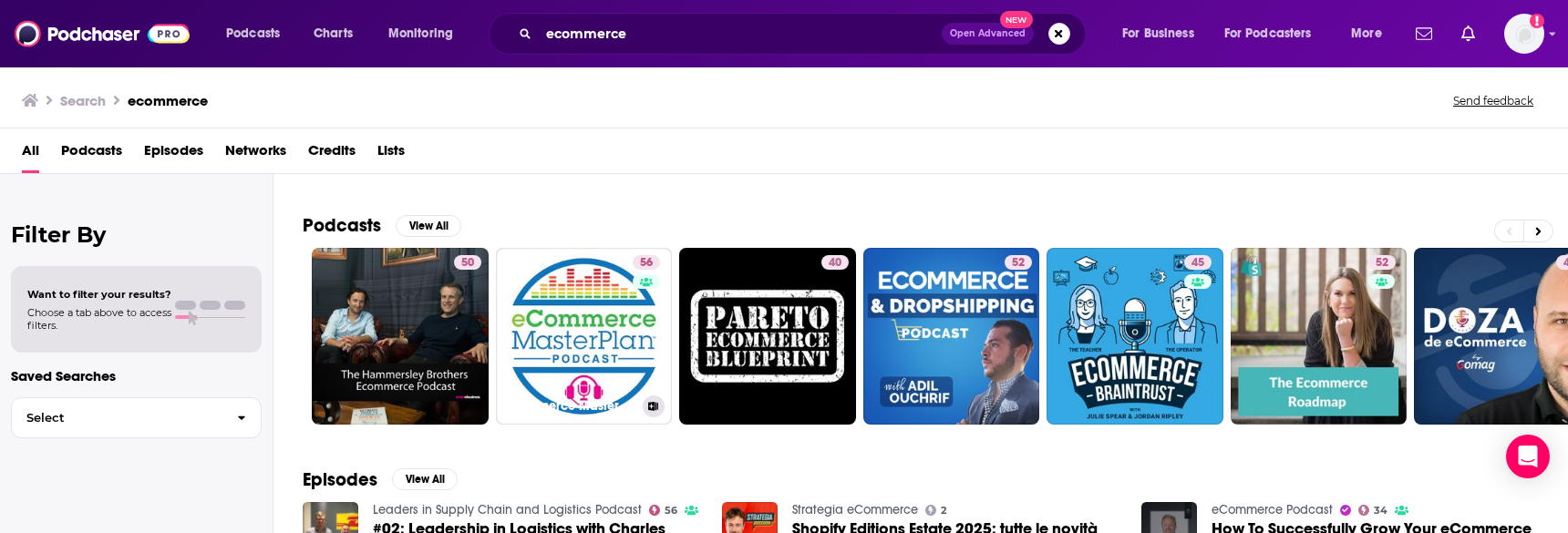 click on "56 eCommerce MasterPlan" at bounding box center (584, 336) 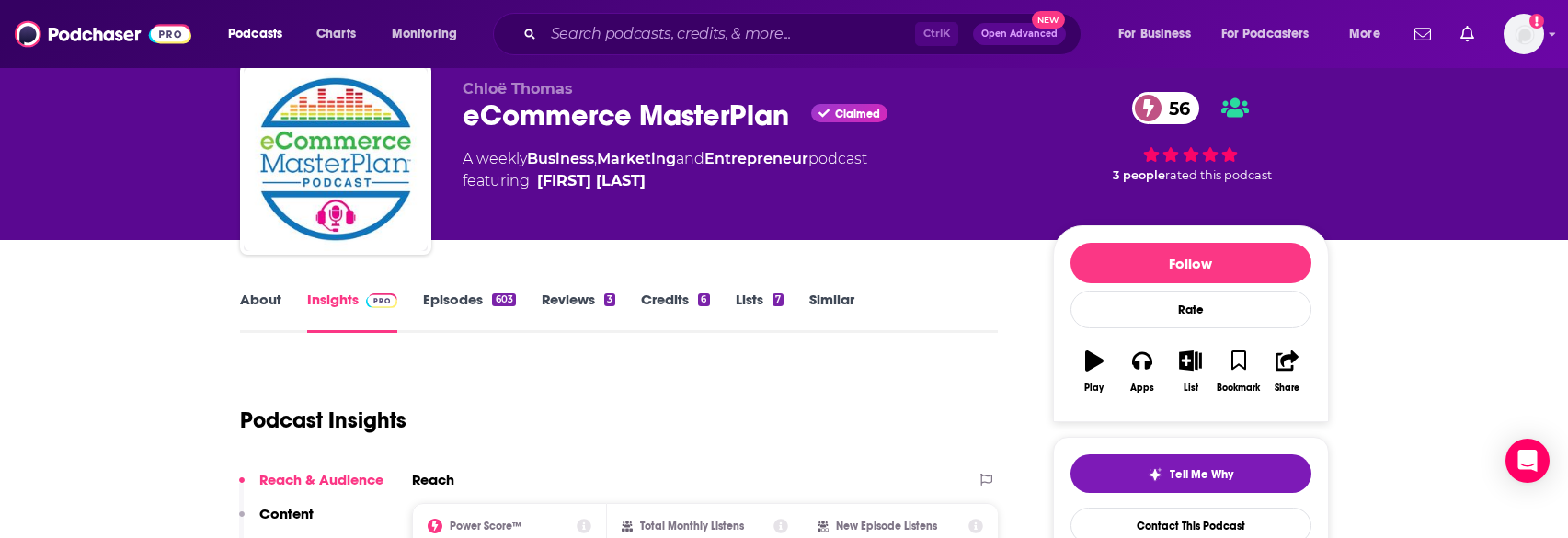 scroll, scrollTop: 92, scrollLeft: 0, axis: vertical 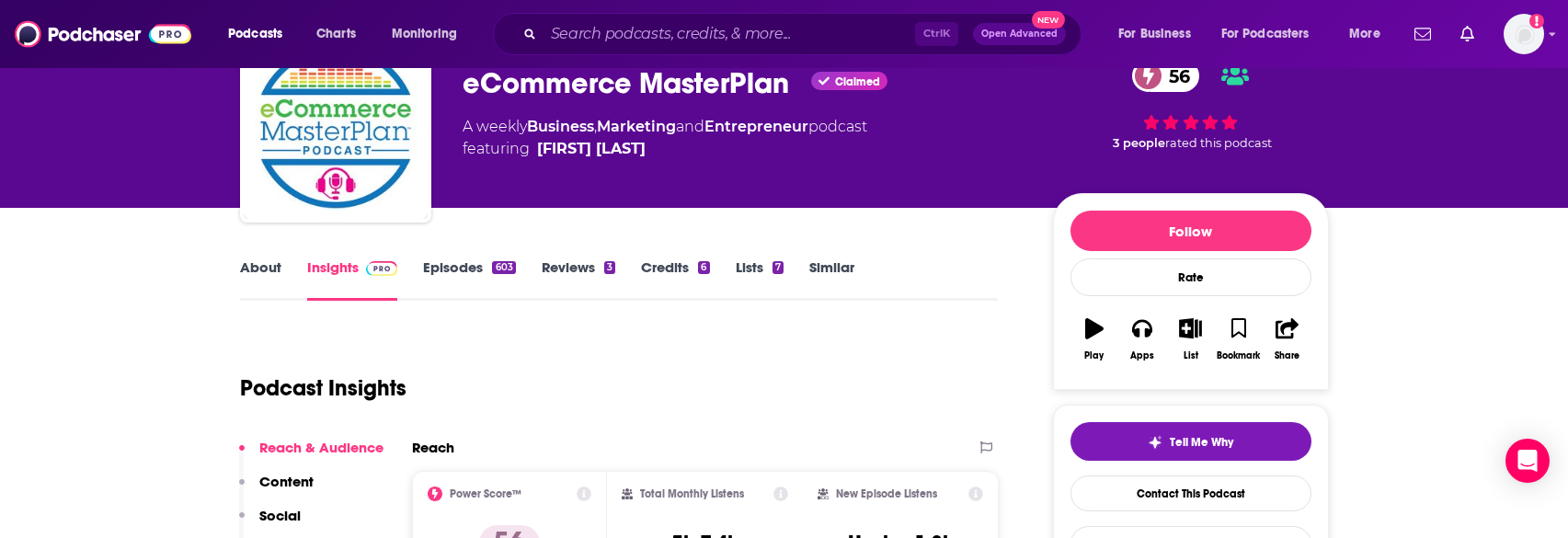 click 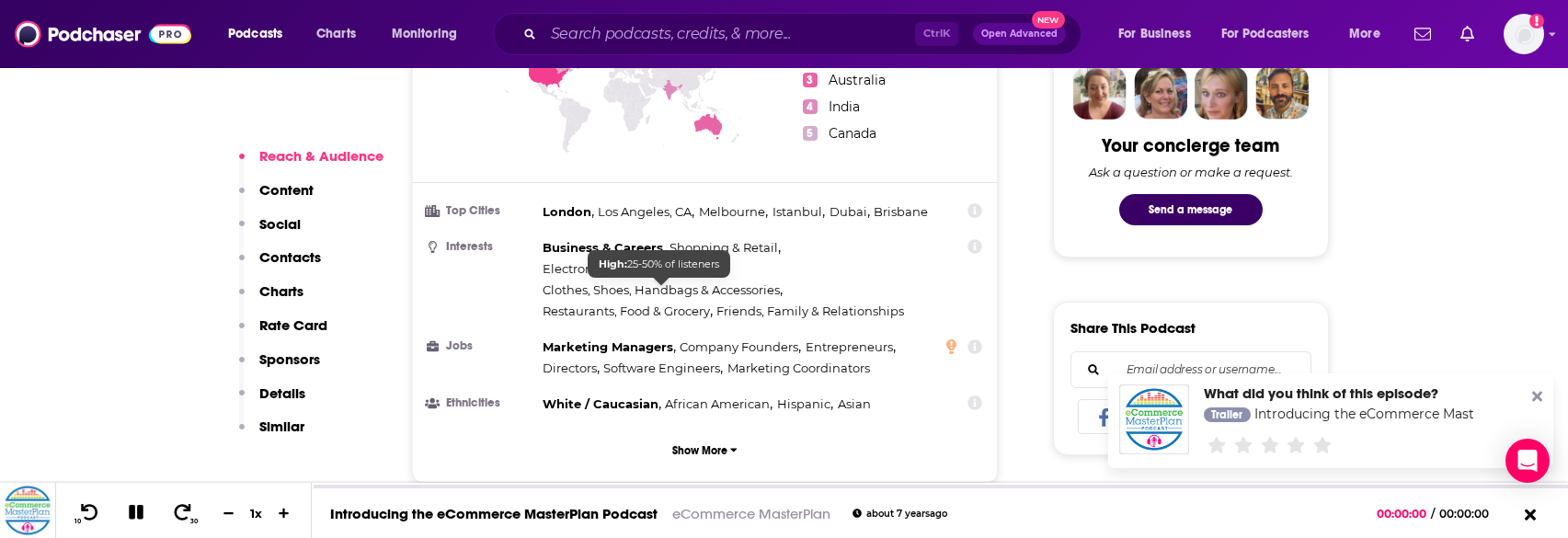 scroll, scrollTop: 1104, scrollLeft: 0, axis: vertical 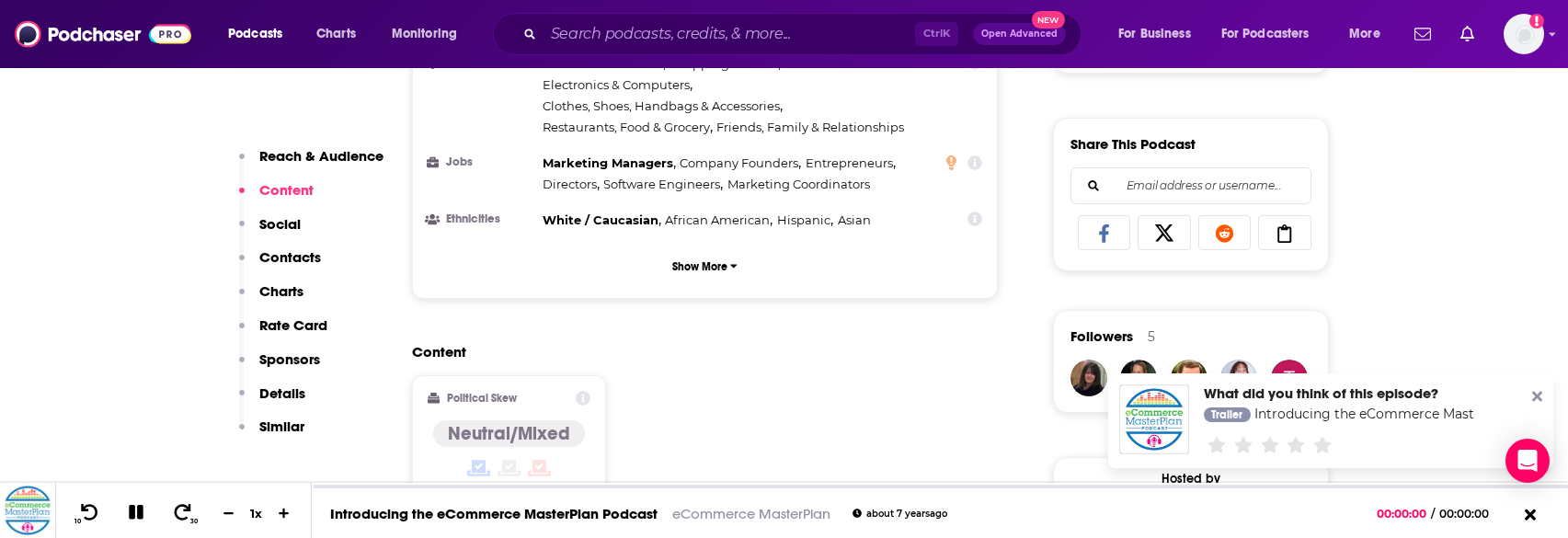 click on "Countries 1 United Kingdom 2 United States 3 Australia 4 India 5 Canada Top Cities London , Los Angeles, CA , Melbourne , Istanbul , Dubai , Brisbane Interests Business & Careers , Shopping & Retail , Electronics & Computers , Clothes, Shoes, Handbags & Accessories , Restaurants, Food & Grocery , Friends, Family & Relationships Jobs Marketing Managers , Company Founders , Entrepreneurs , Directors , Software Engineers , Marketing Coordinators Ethnicities White / Caucasian , African American , Hispanic , Asian Show More" at bounding box center [705, 38] 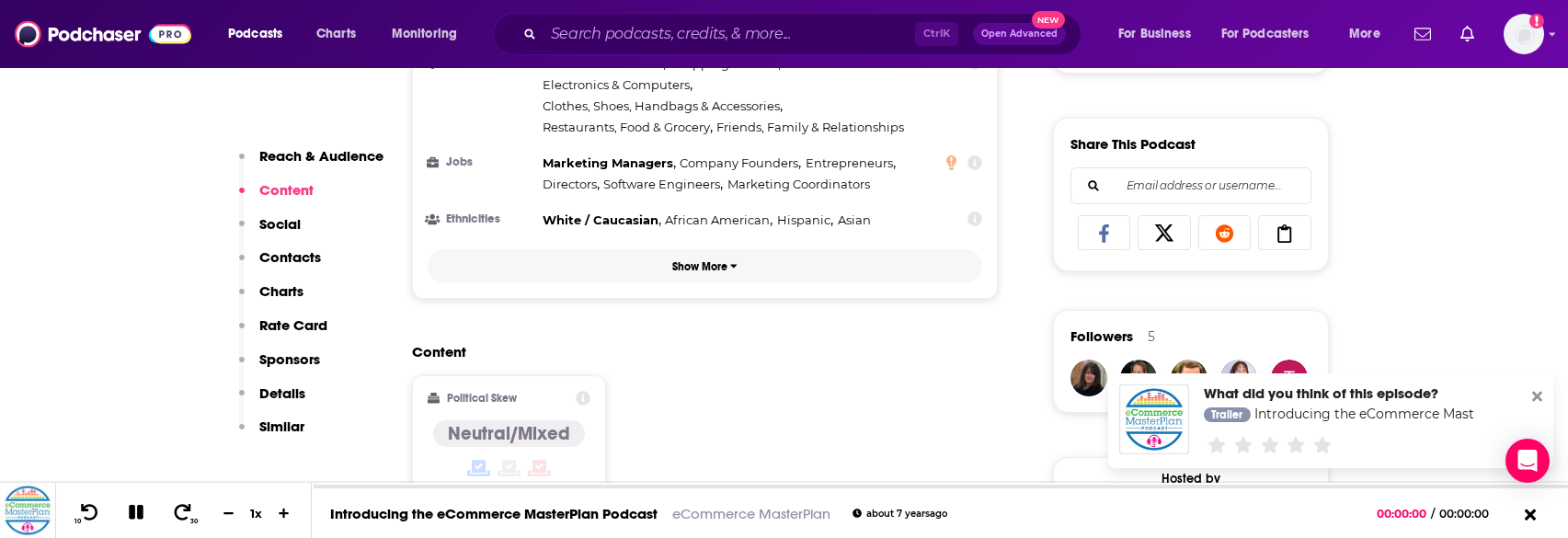 click on "Show More" at bounding box center (705, 266) 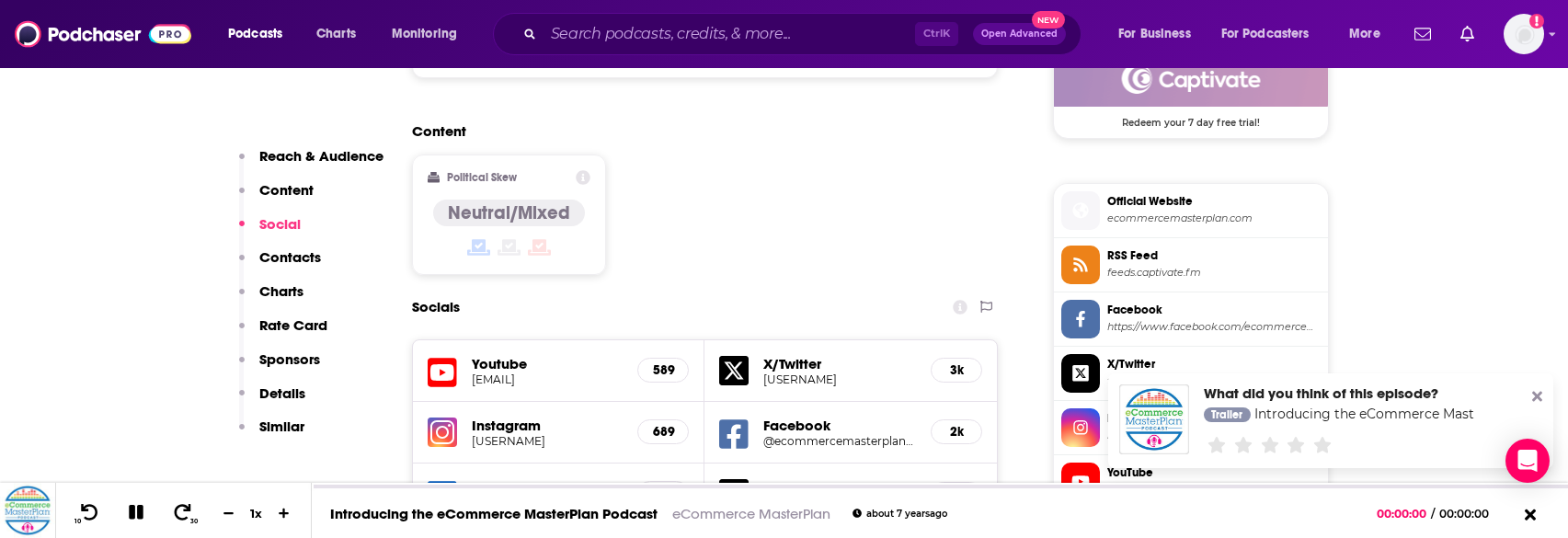 scroll, scrollTop: 1563, scrollLeft: 0, axis: vertical 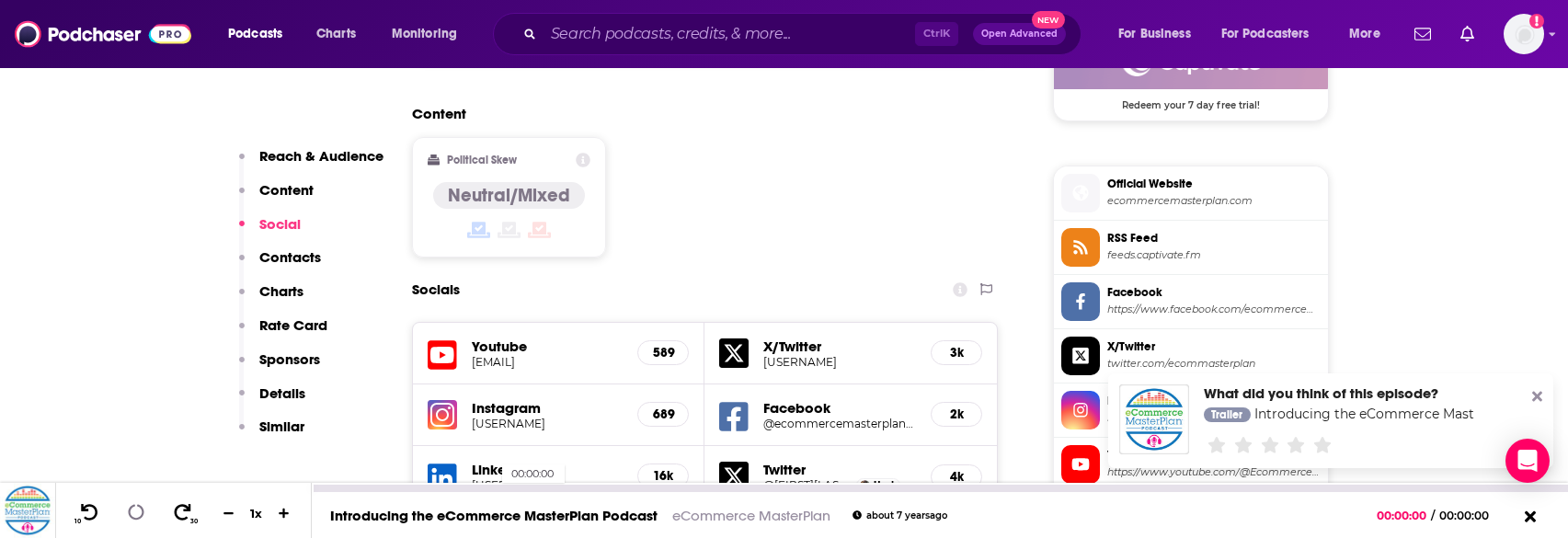 click on "00:00:00" at bounding box center [940, 488] 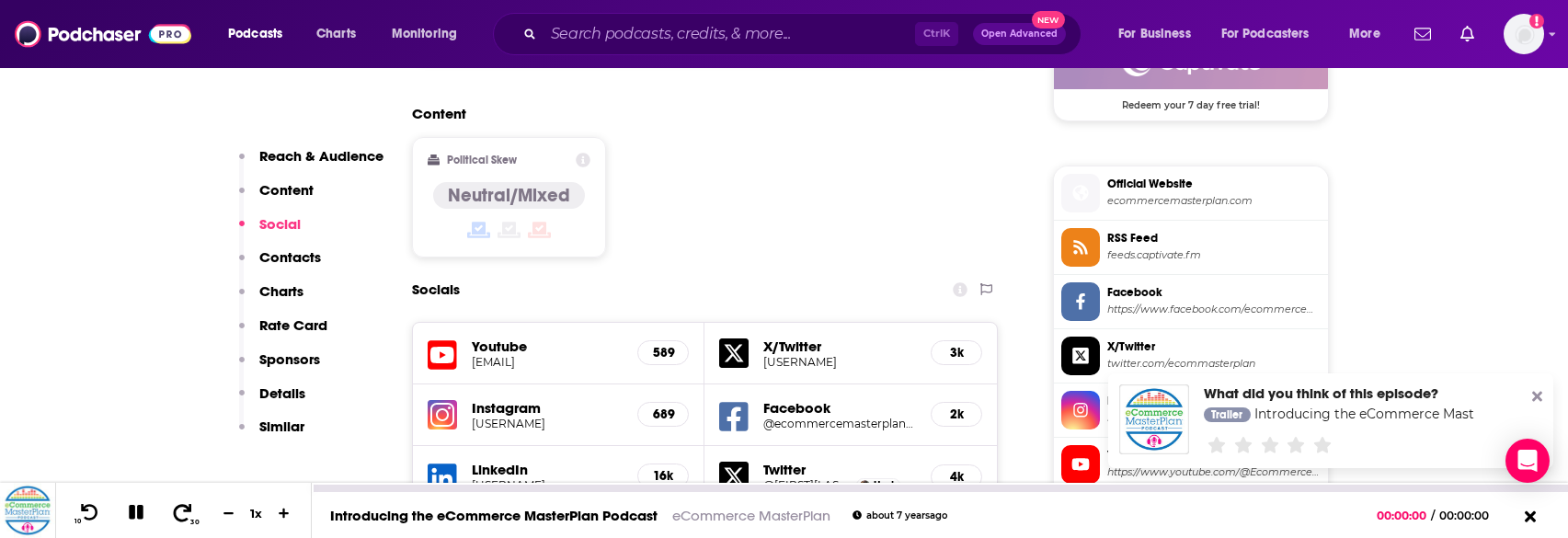 click 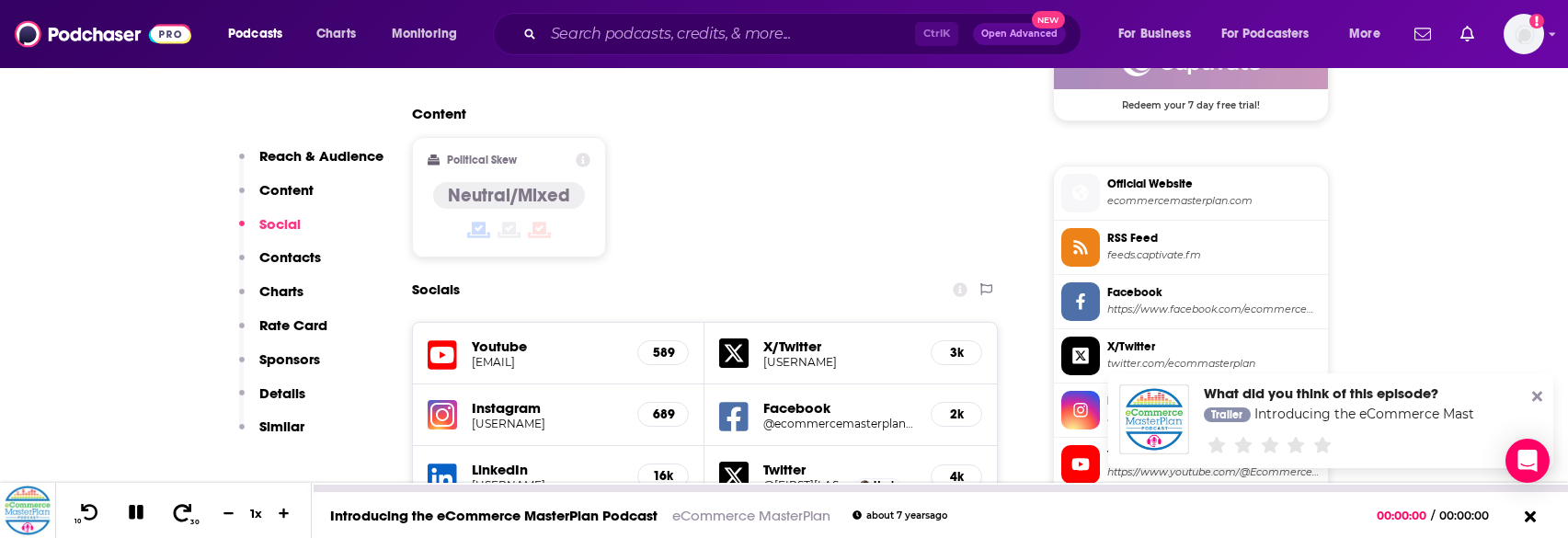 click 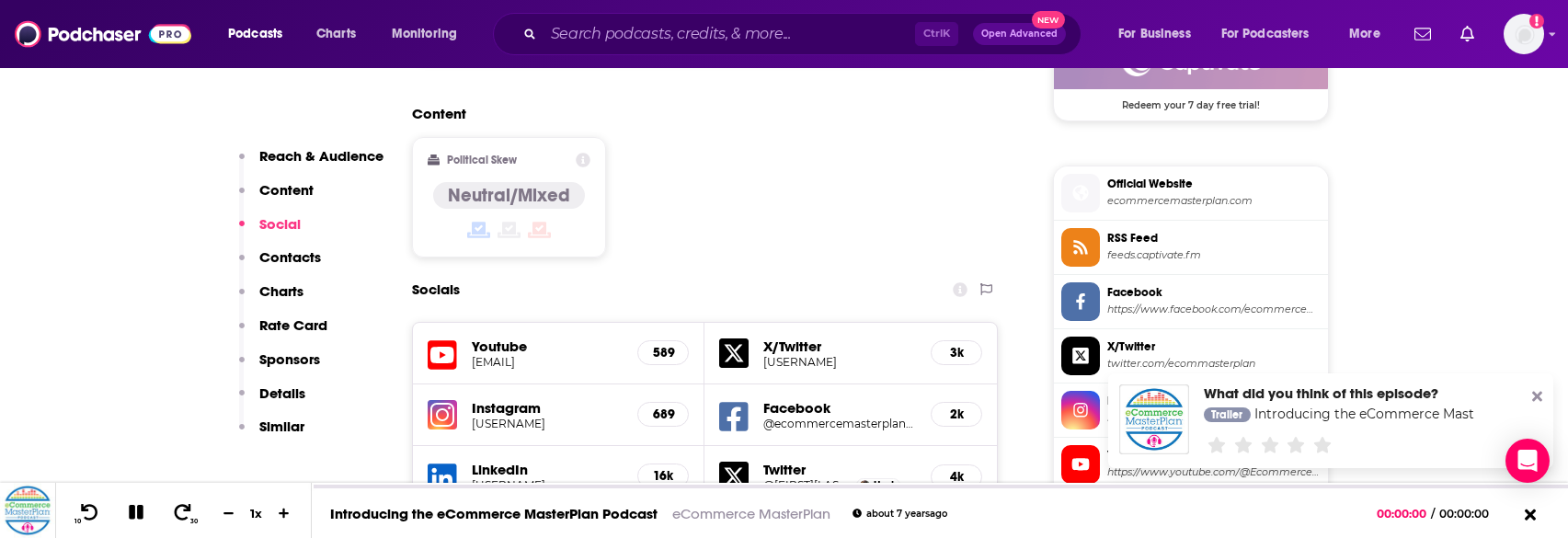 click 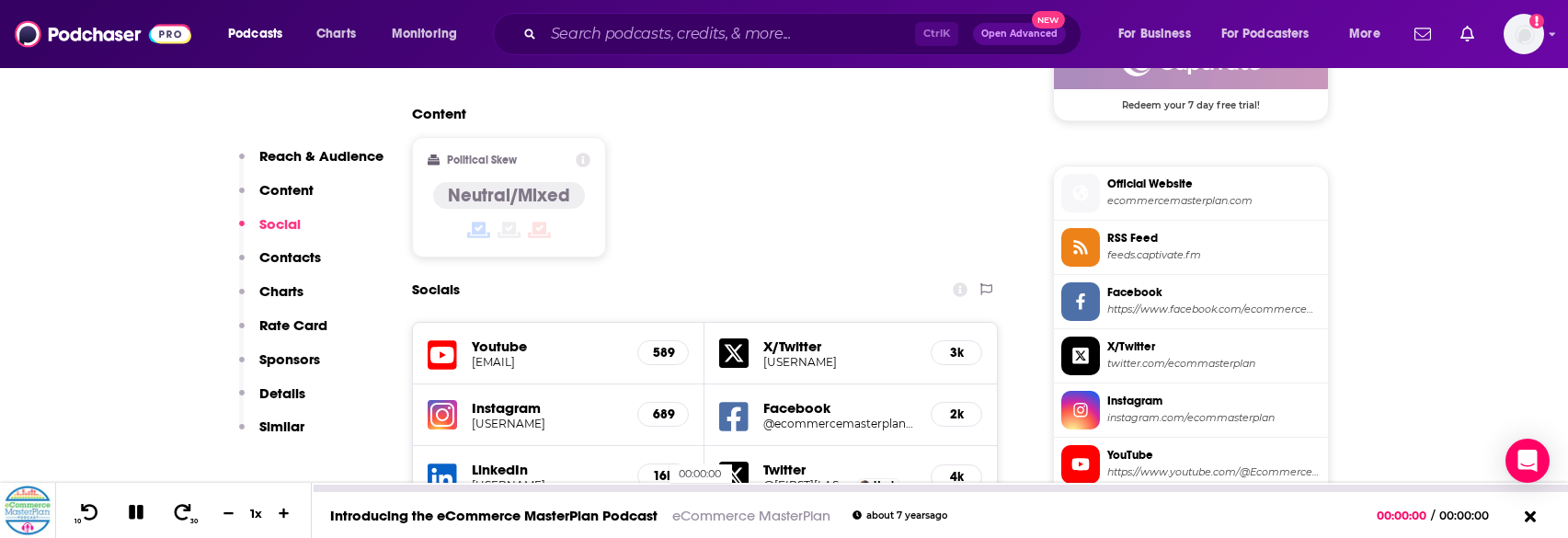 click on "00:00:00" at bounding box center [940, 488] 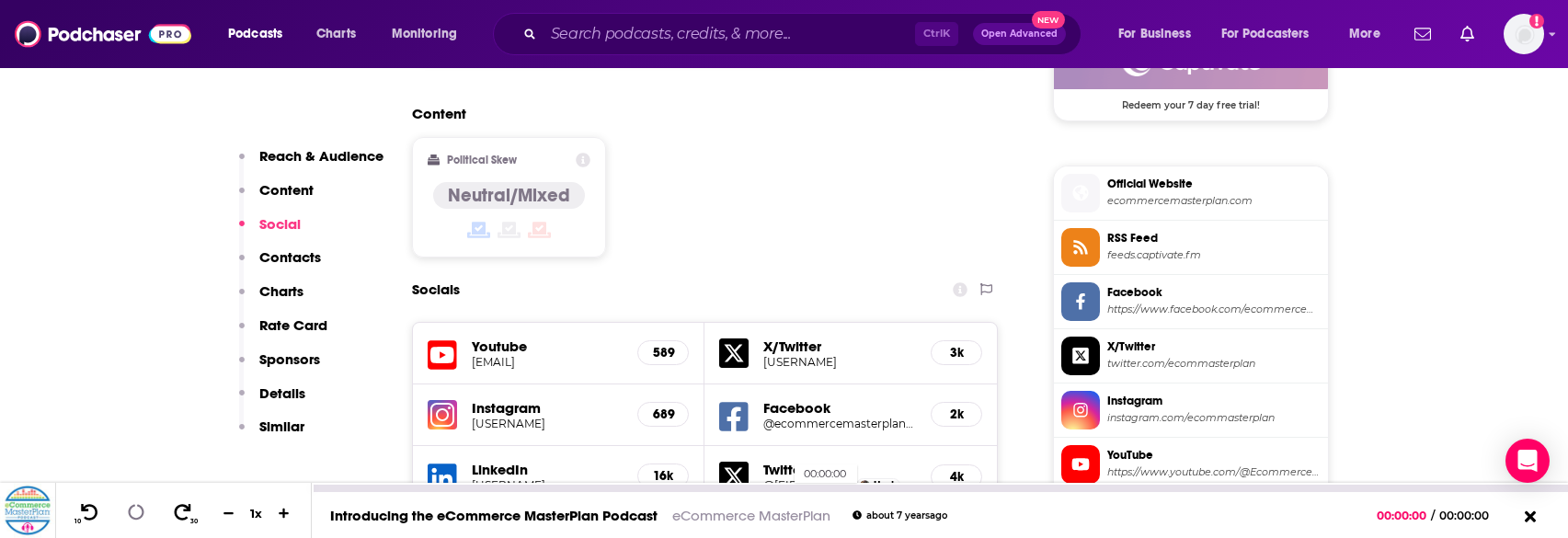 click on "00:00:00" at bounding box center (940, 488) 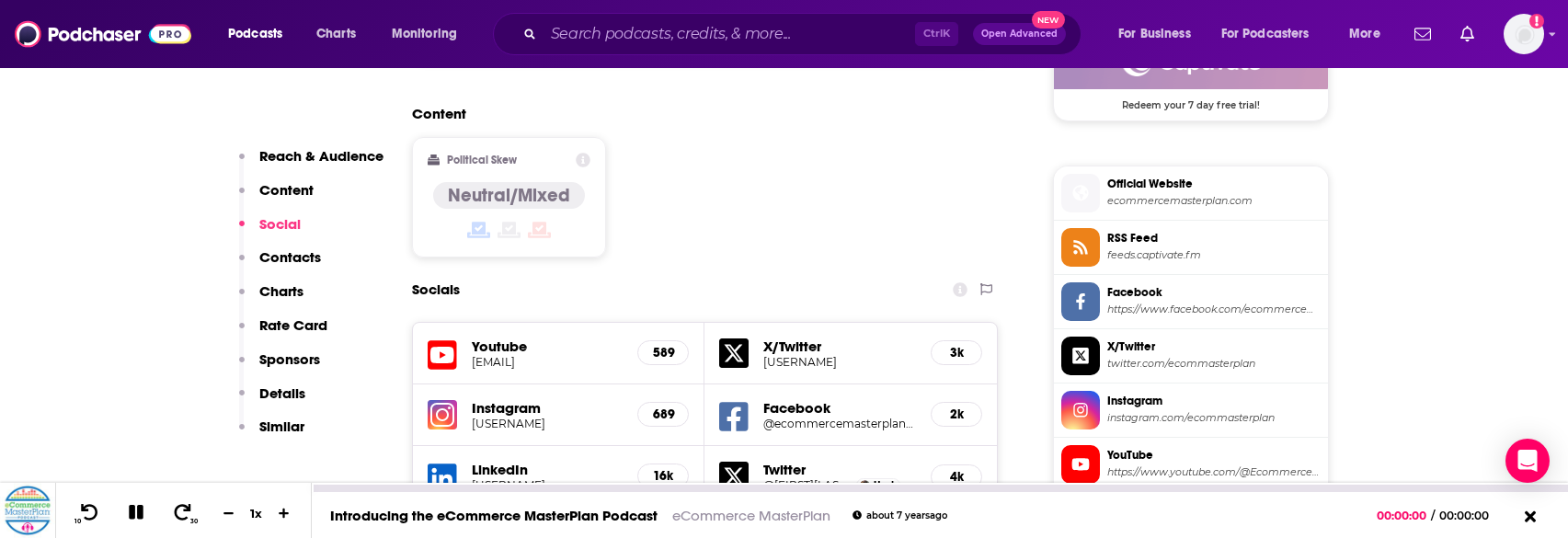 click at bounding box center [28, 510] 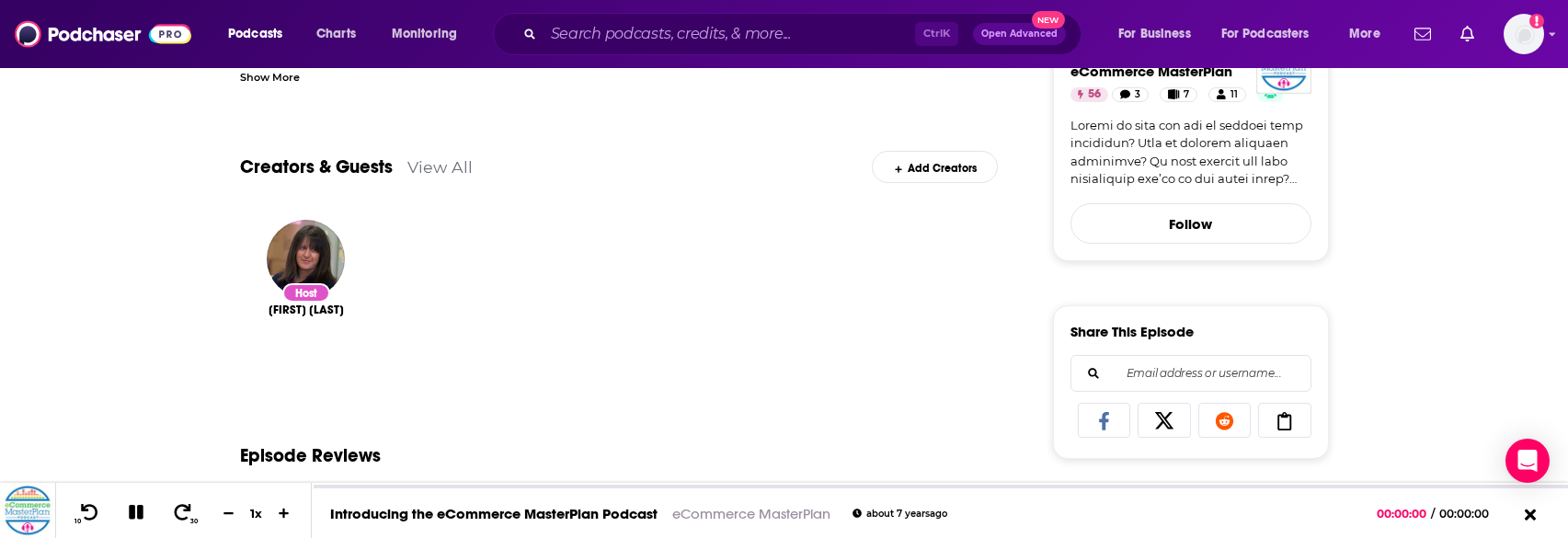 scroll, scrollTop: 644, scrollLeft: 0, axis: vertical 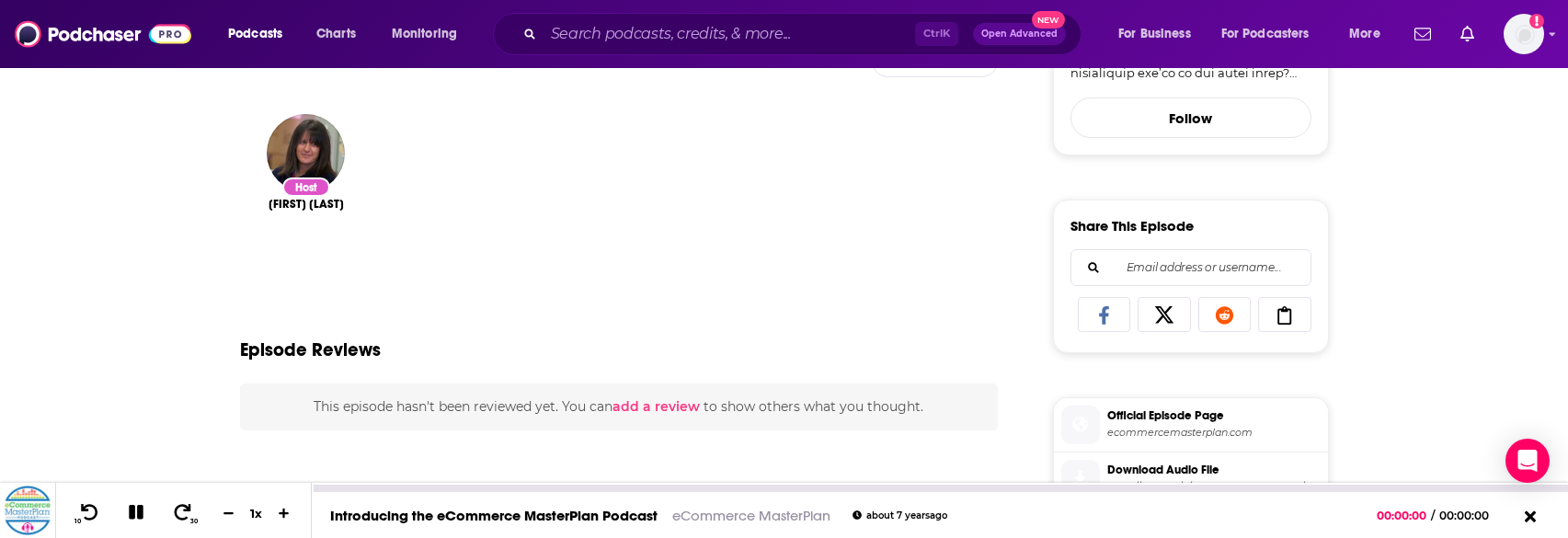 click on "eCommerce MasterPlan" at bounding box center (751, 515) 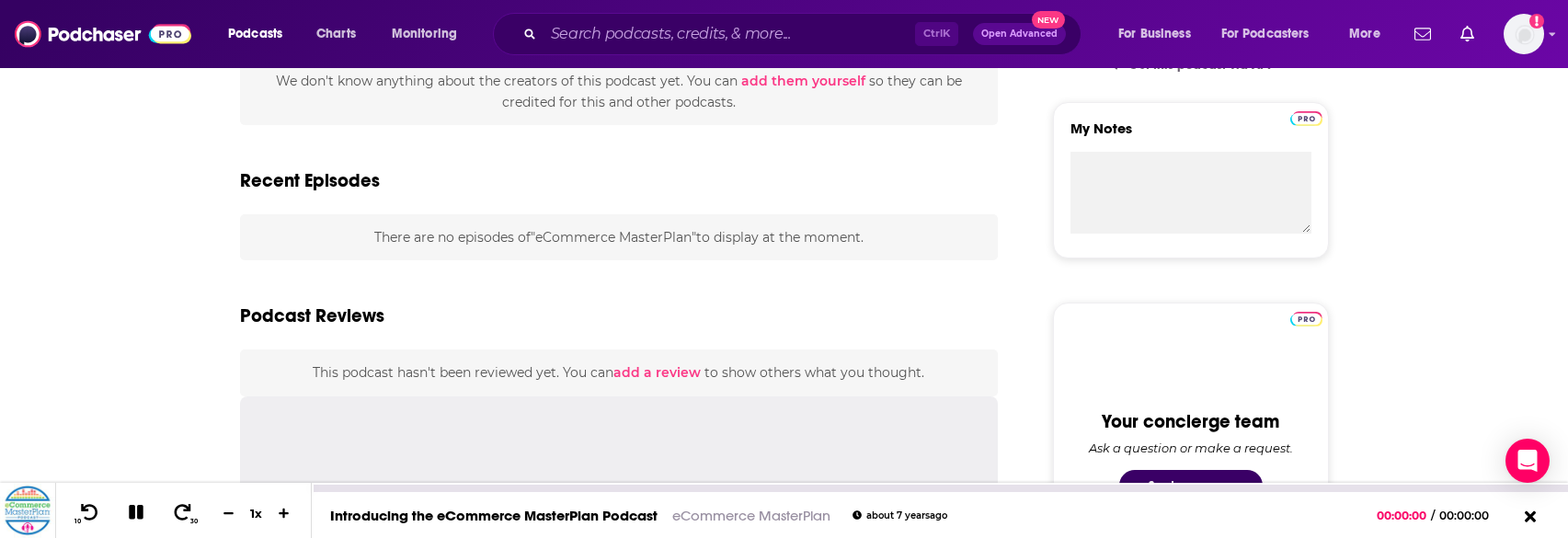 scroll, scrollTop: 0, scrollLeft: 0, axis: both 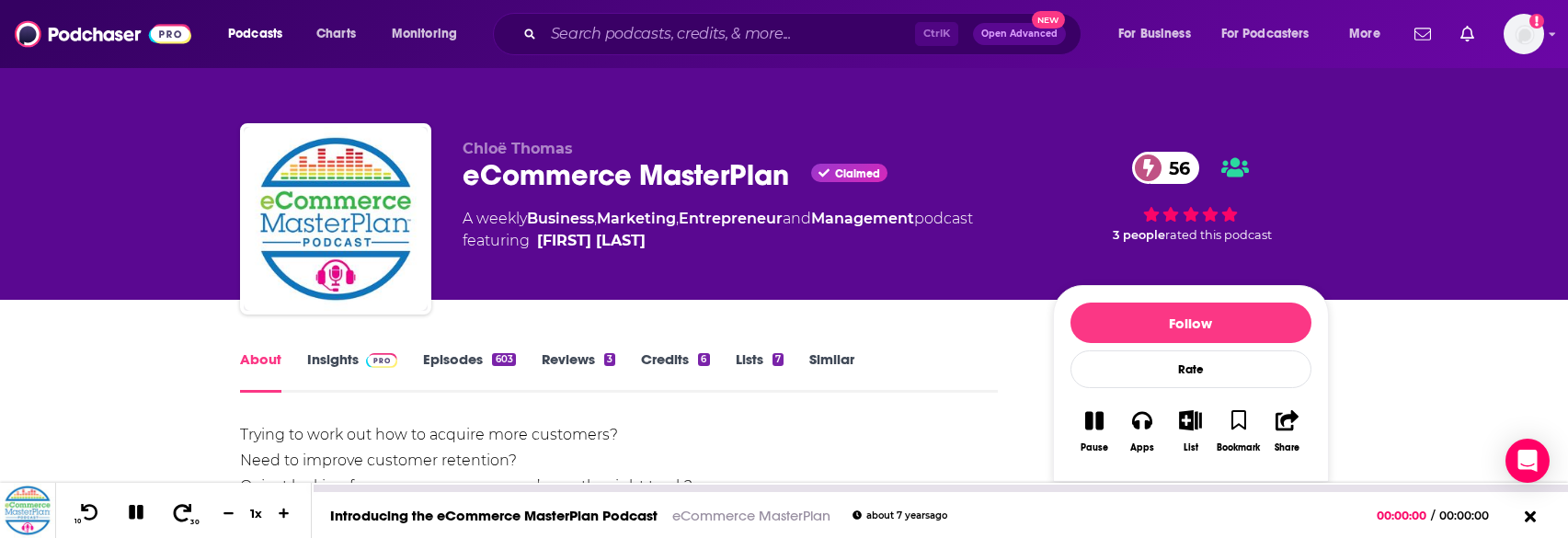 click 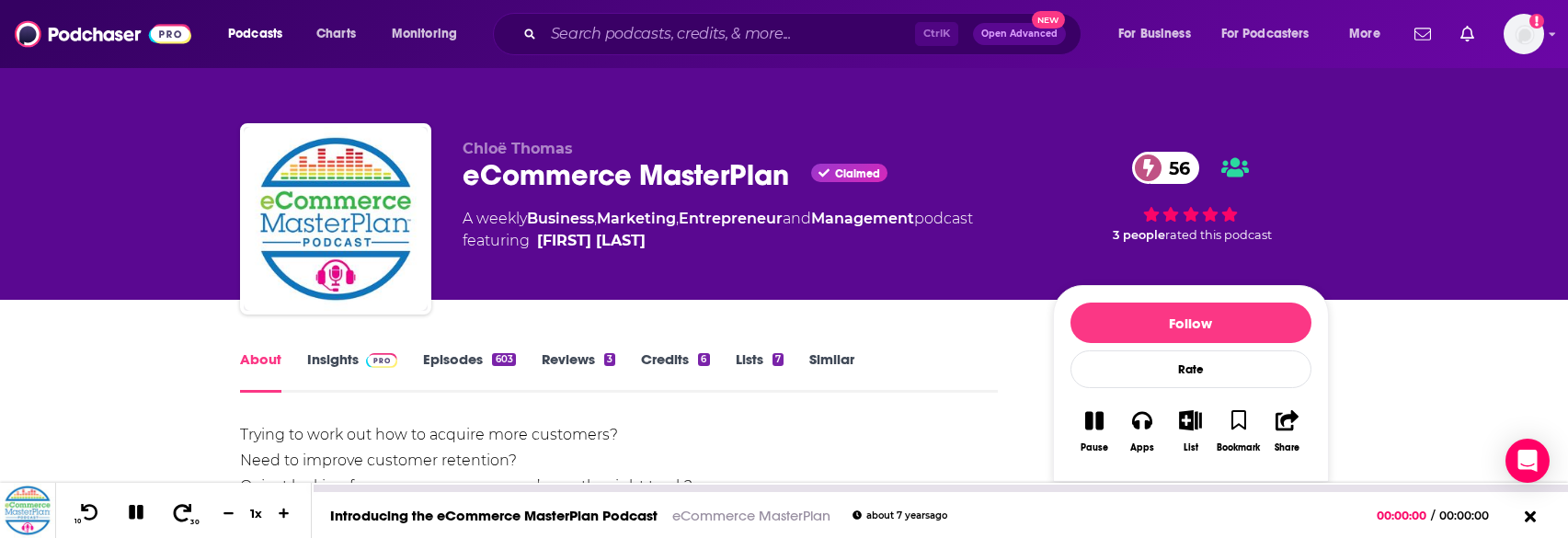 click 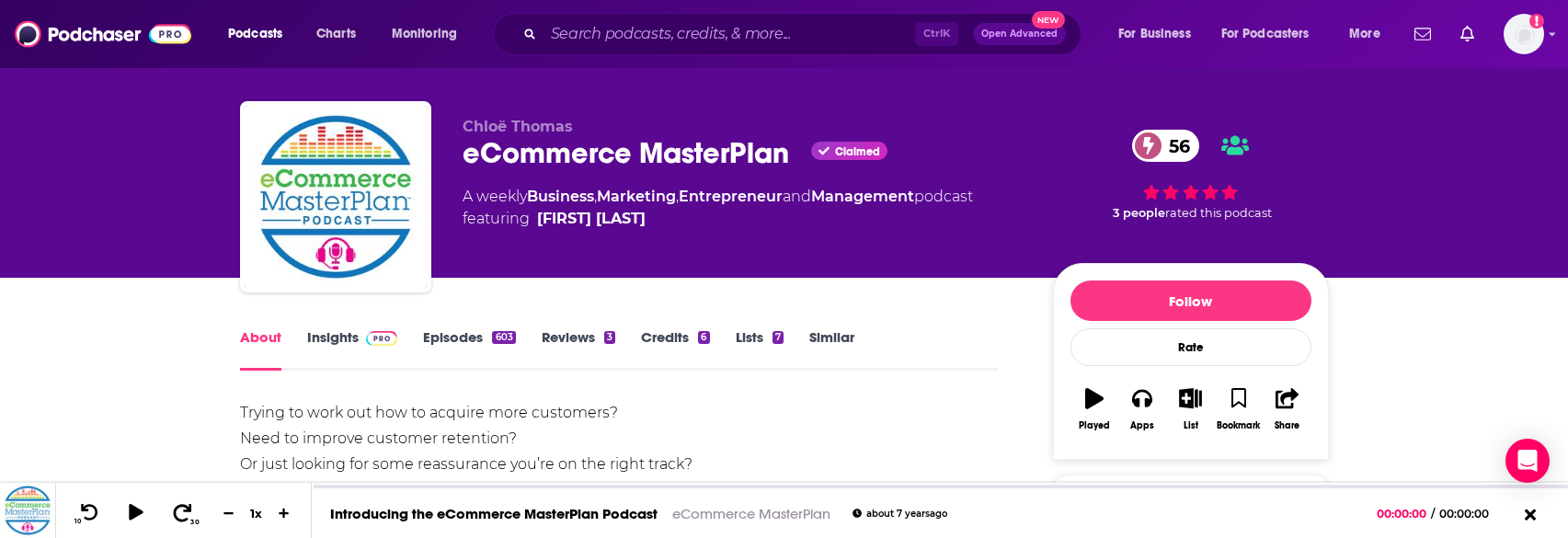 scroll, scrollTop: 0, scrollLeft: 0, axis: both 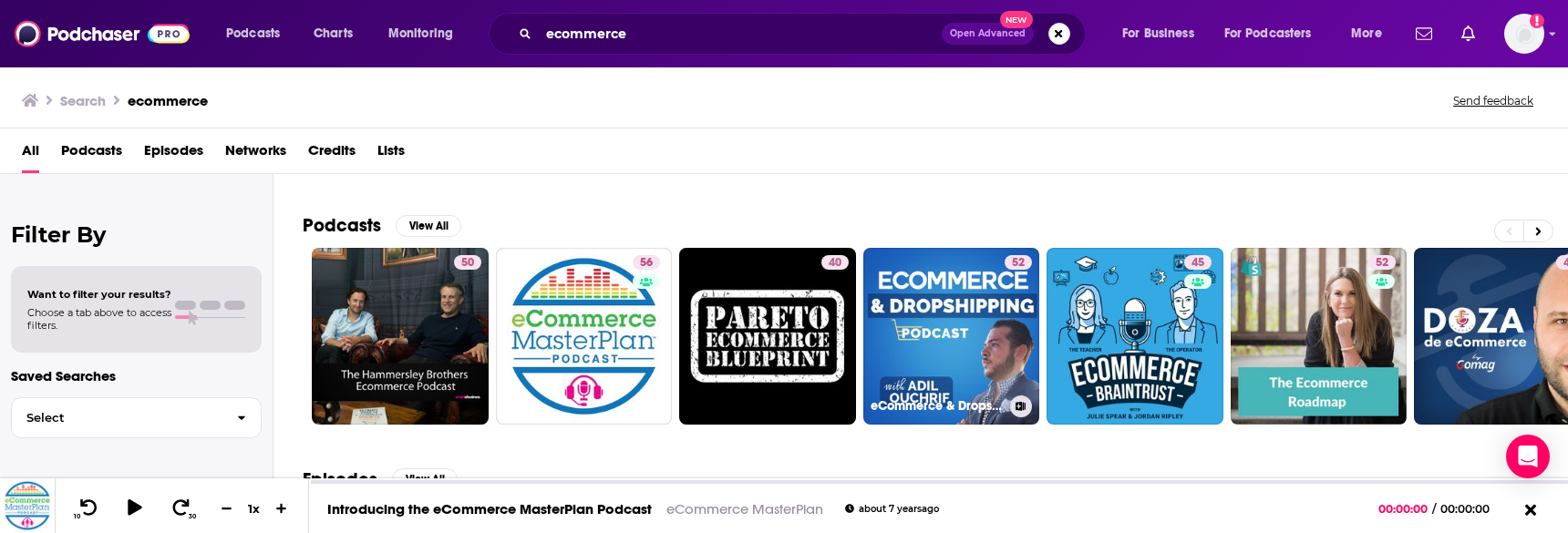 click on "52 eCommerce & Dropshipping Podcast" at bounding box center (952, 336) 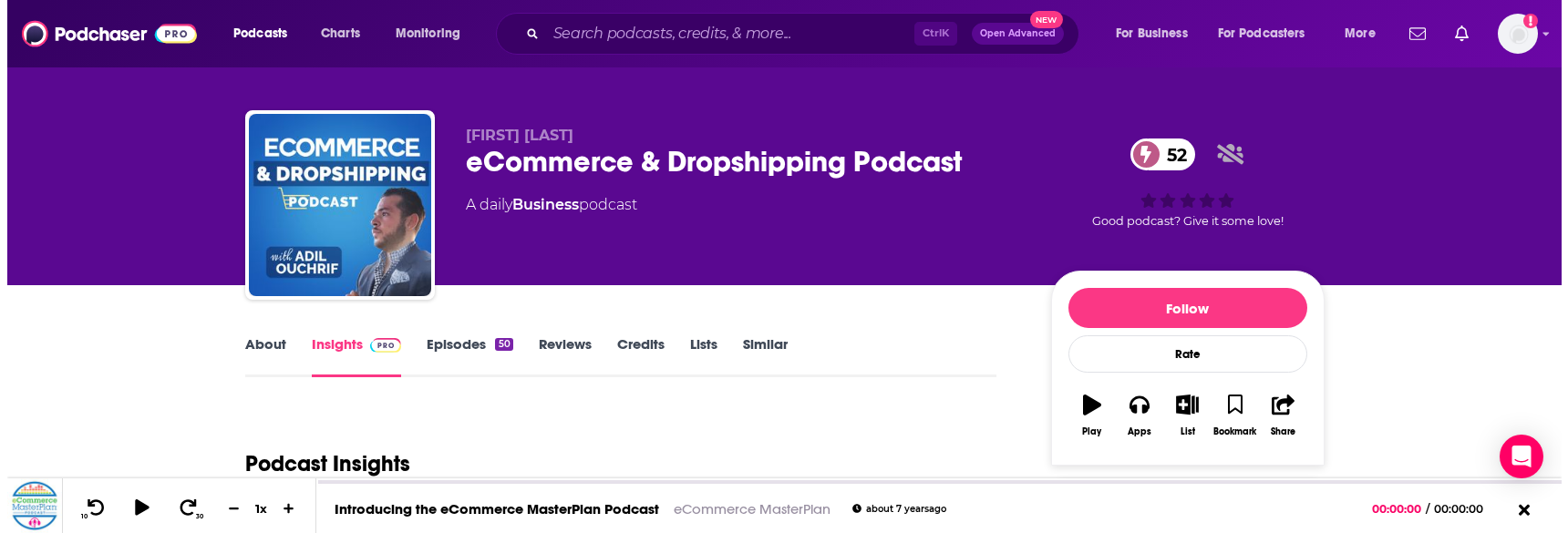 scroll, scrollTop: 0, scrollLeft: 0, axis: both 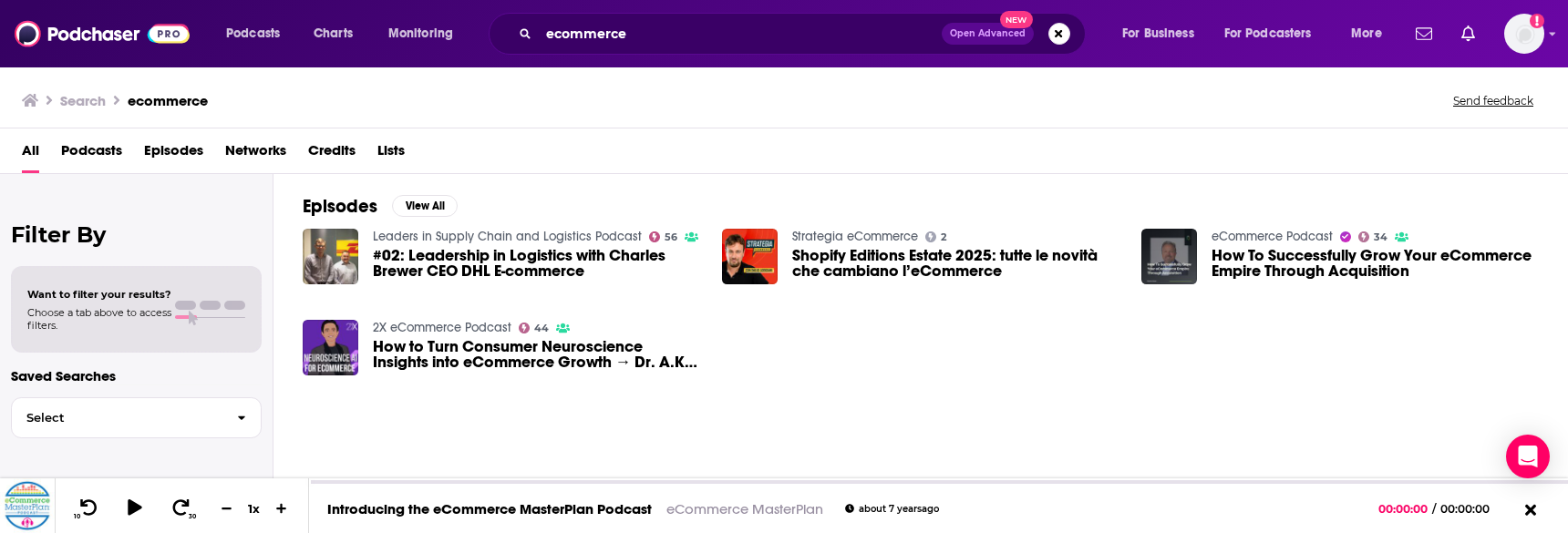 click on "#02: Leadership in Logistics with Charles Brewer CEO DHL E-commerce" at bounding box center [536, 263] 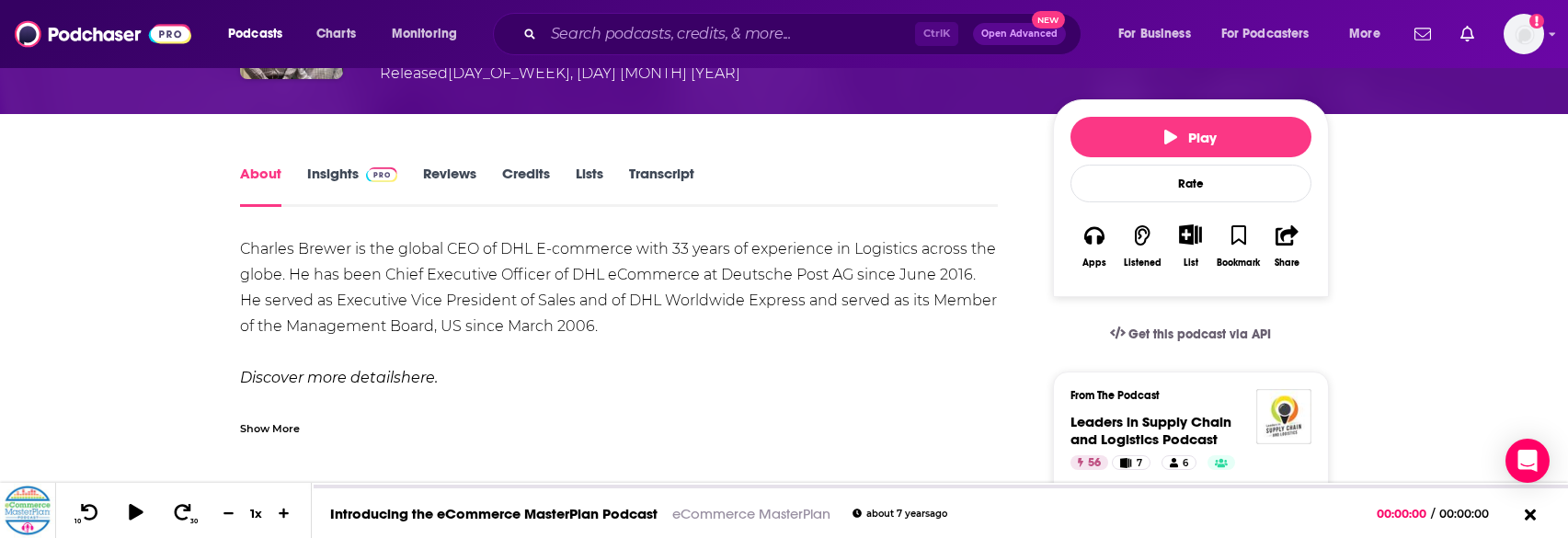 scroll, scrollTop: 0, scrollLeft: 0, axis: both 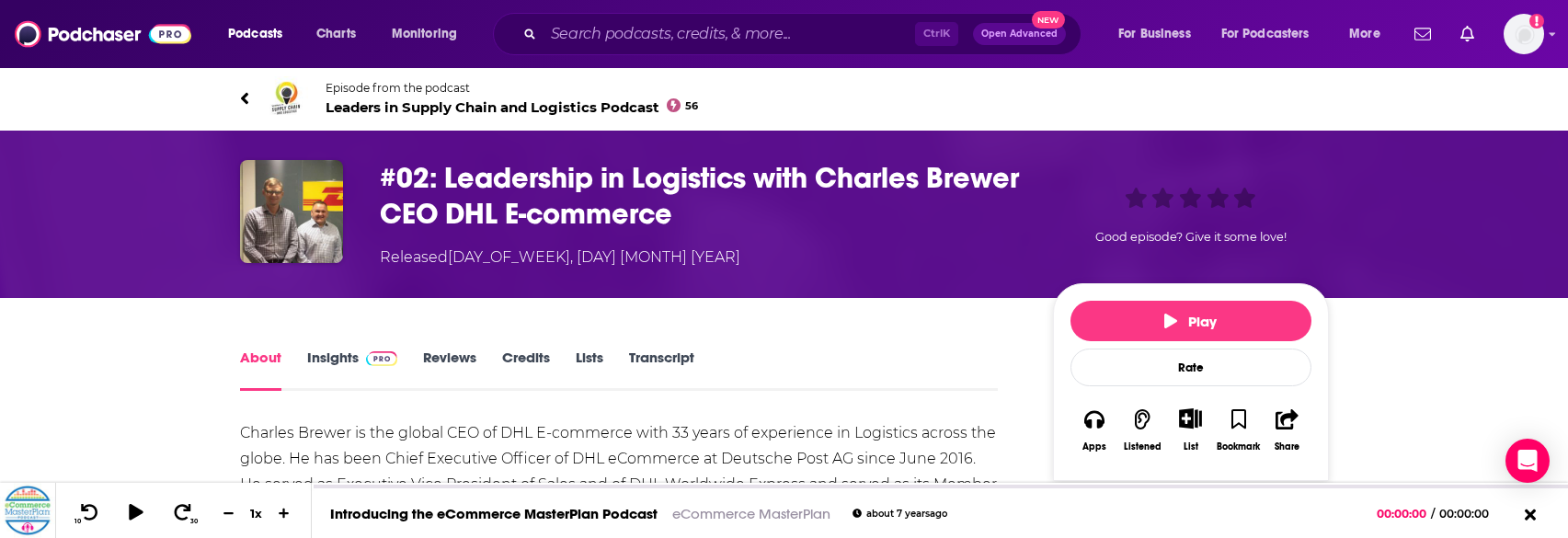 click on "Play" at bounding box center [1191, 321] 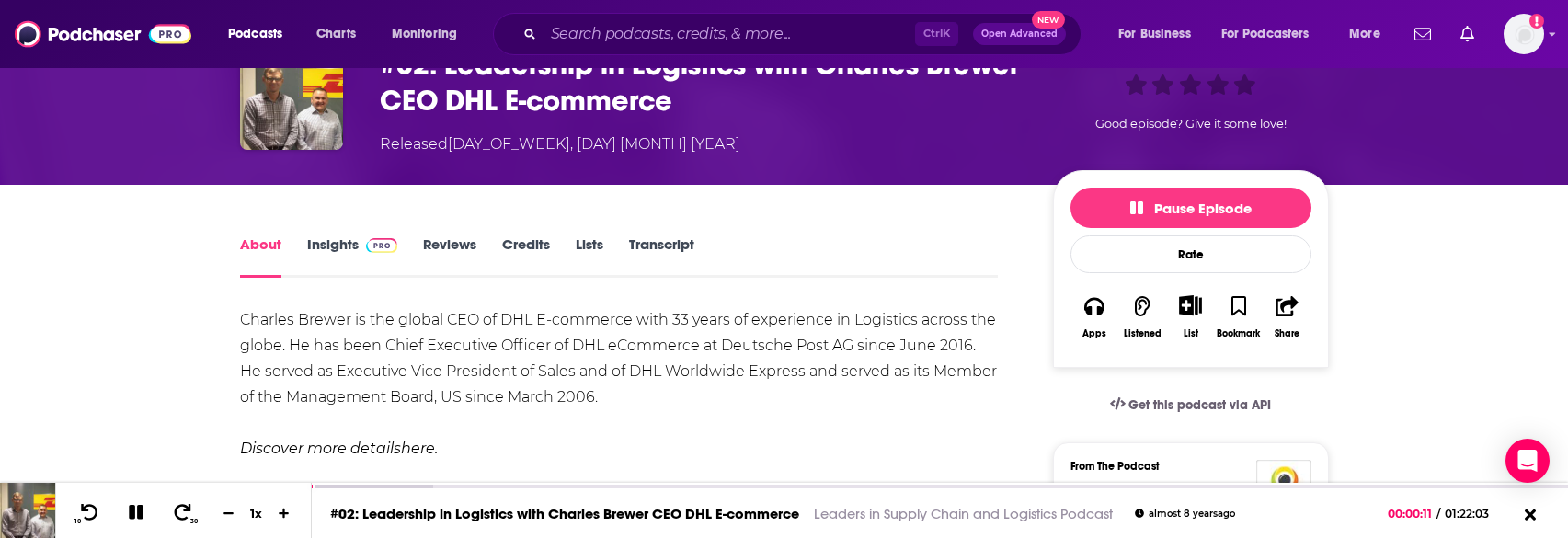 scroll, scrollTop: 18, scrollLeft: 0, axis: vertical 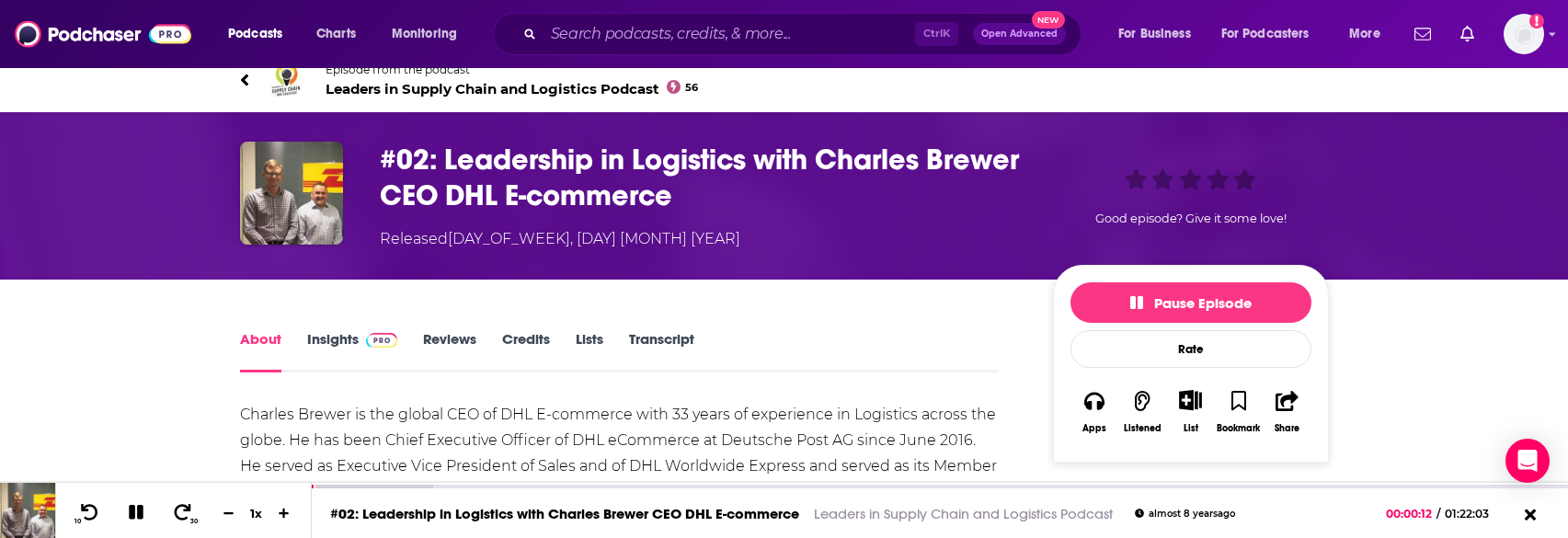 click on "Insights" at bounding box center (352, 351) 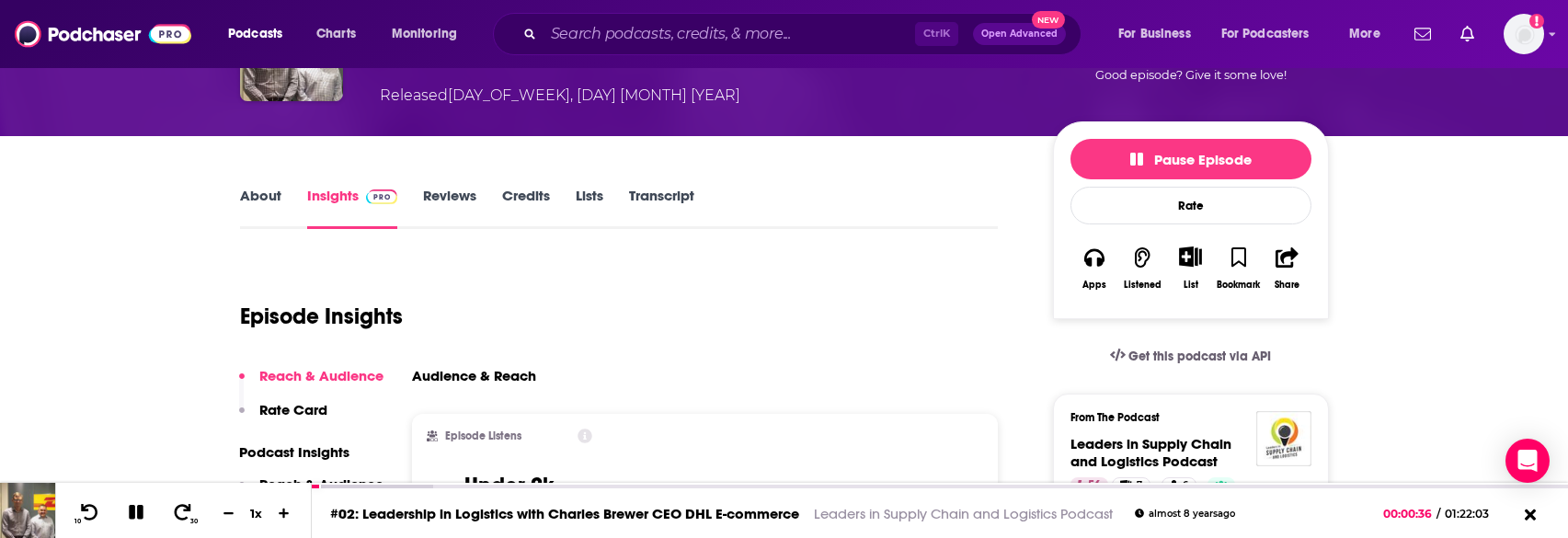 scroll, scrollTop: 276, scrollLeft: 0, axis: vertical 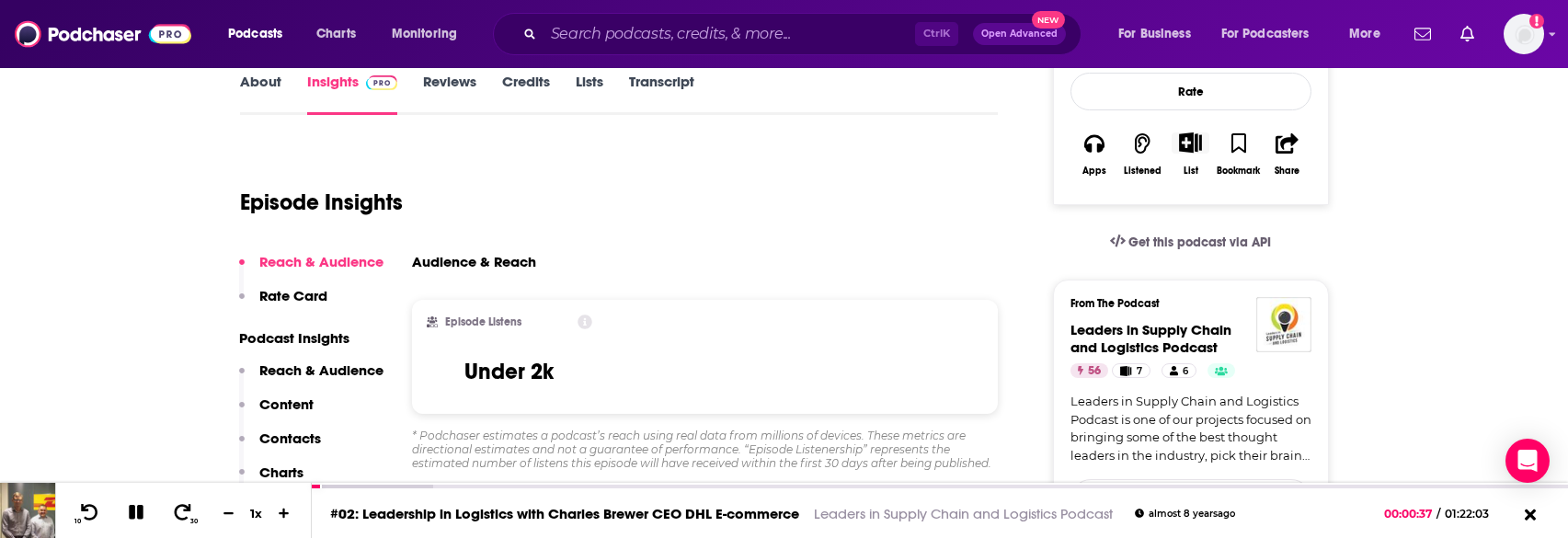 click 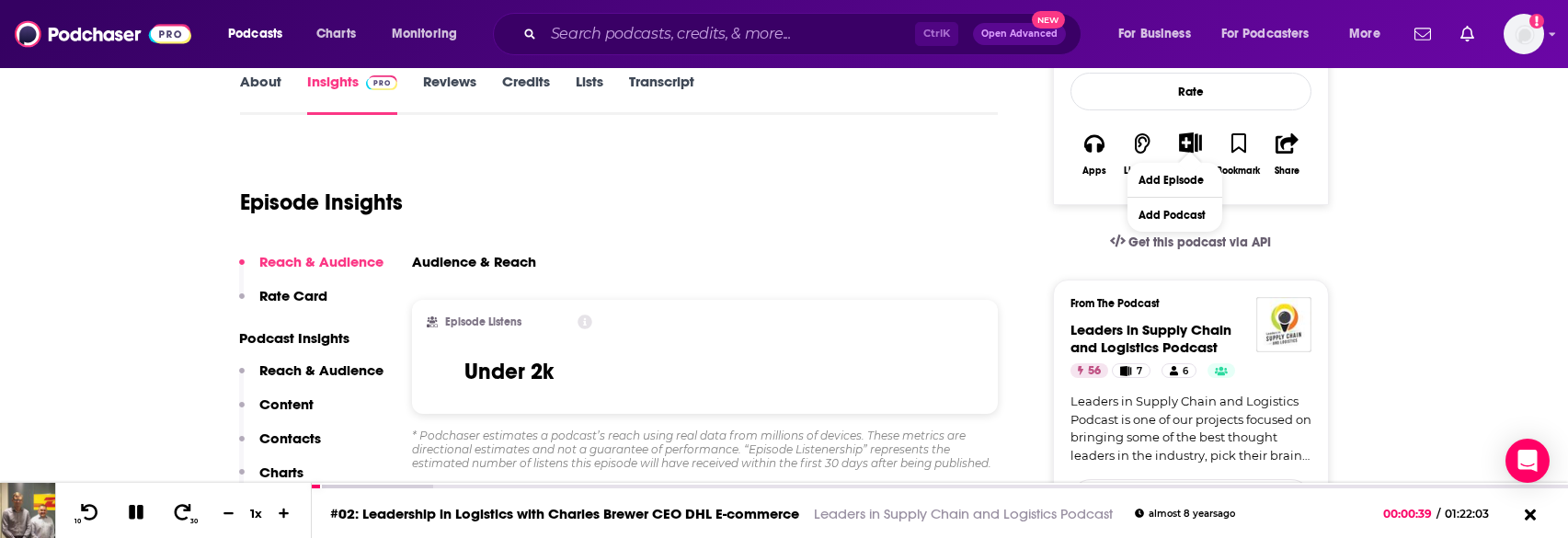 click on "Bridging Gaps and Breaking Silos - How IT Drives Growth with [FIRST] [LAST] & [FIRST] [LAST] - Episode 389" at bounding box center (784, 4903) 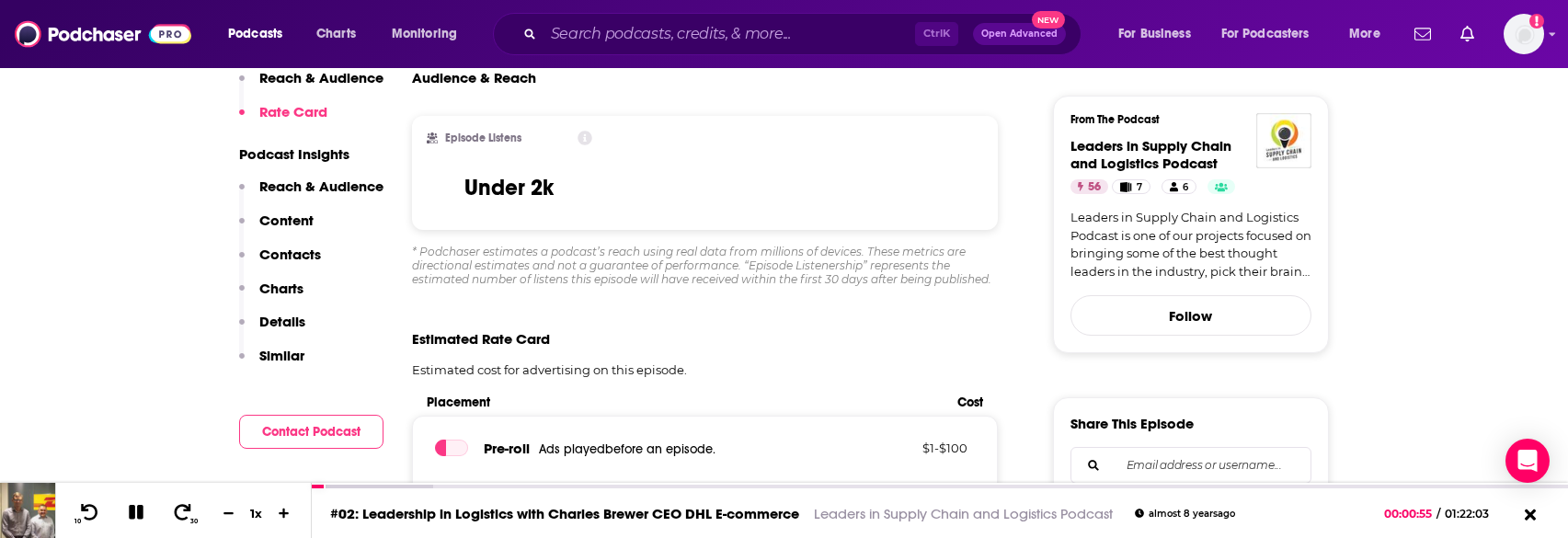 scroll, scrollTop: 0, scrollLeft: 0, axis: both 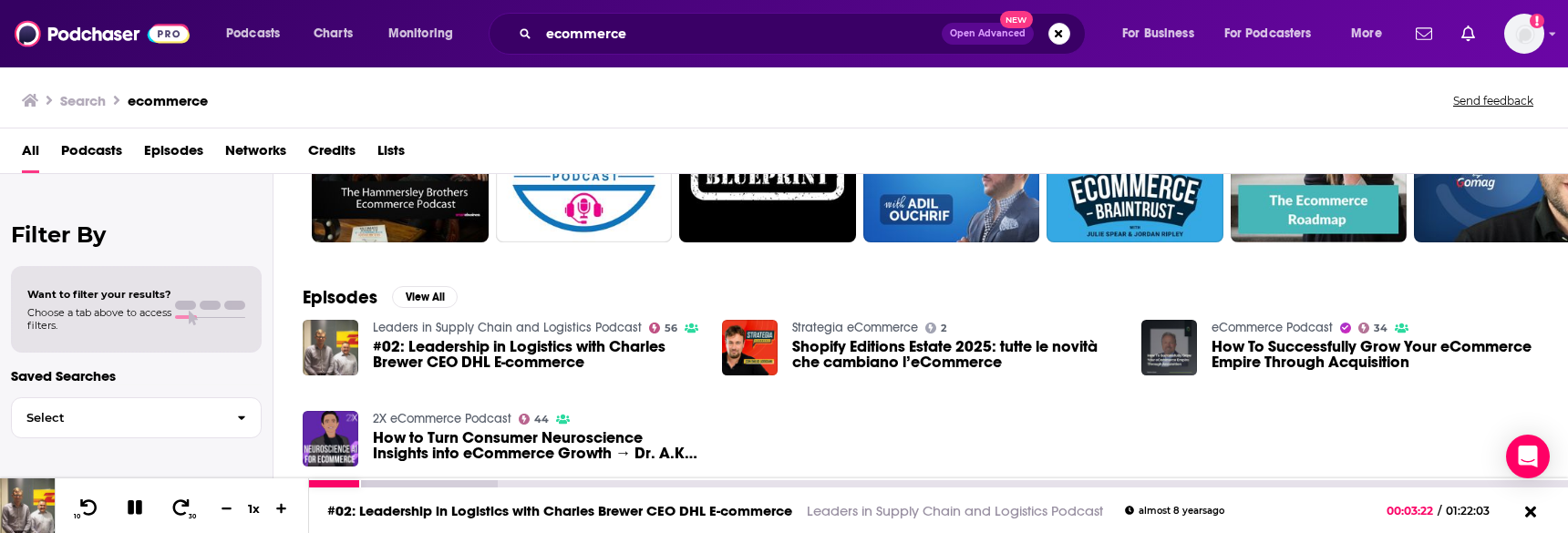 click 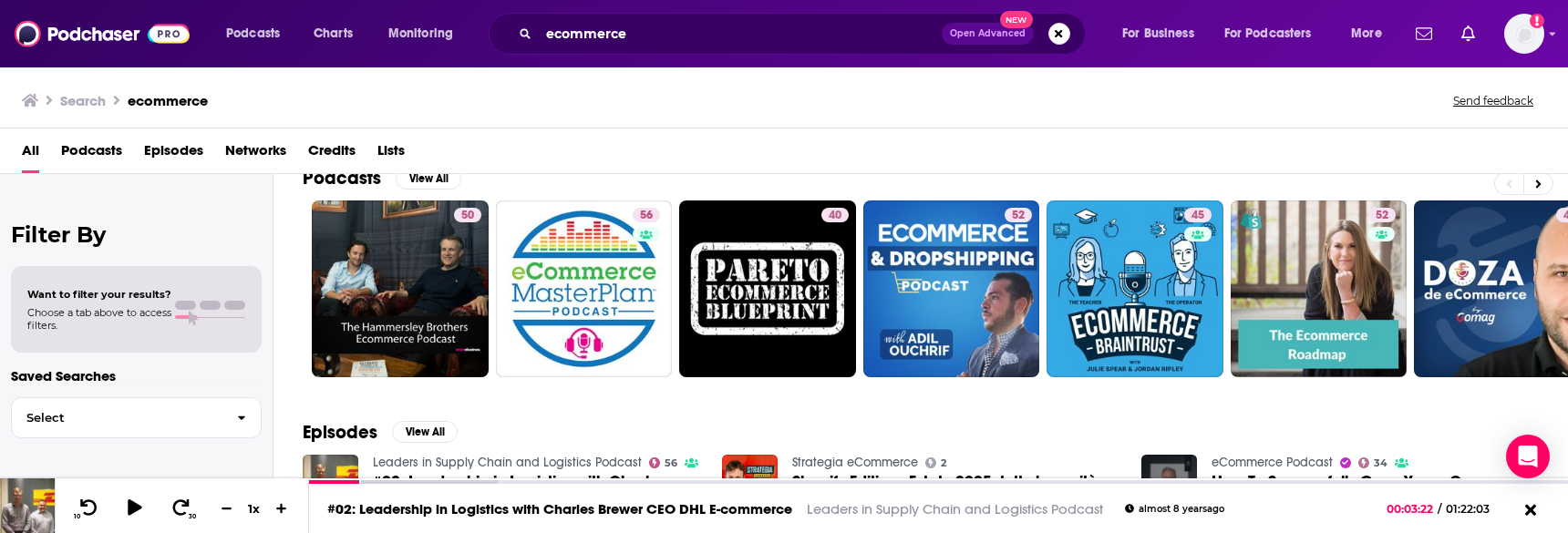 scroll, scrollTop: 25, scrollLeft: 0, axis: vertical 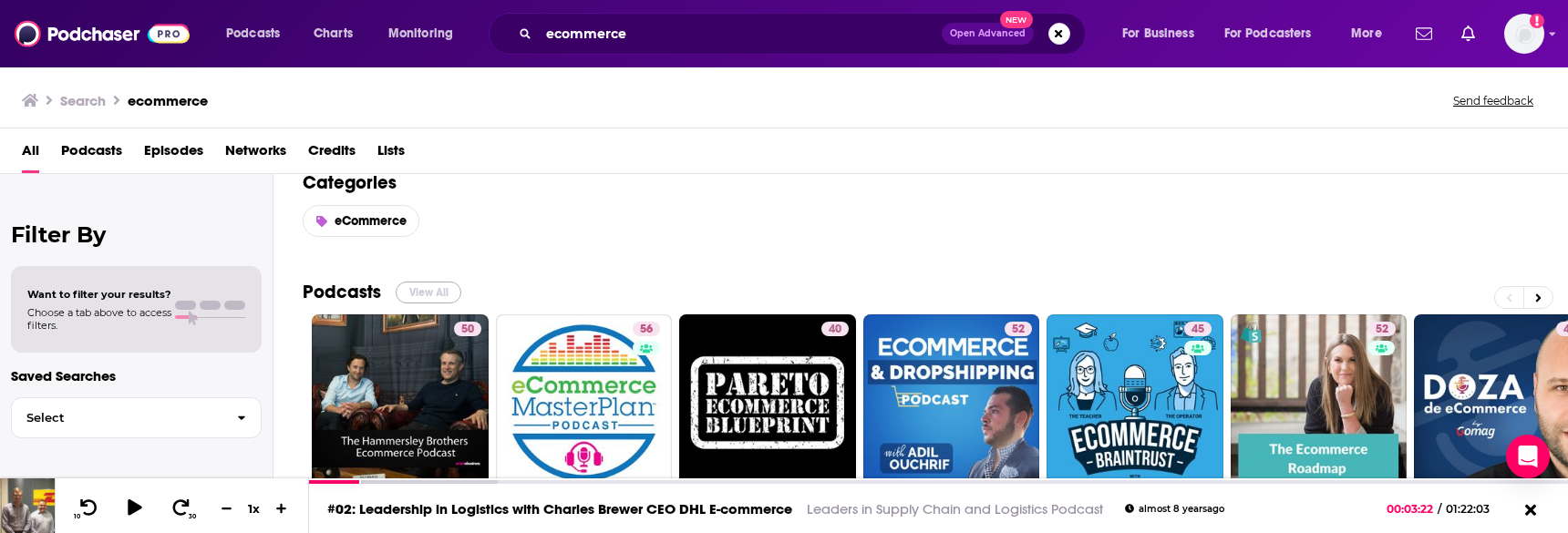 click on "View All" at bounding box center (428, 292) 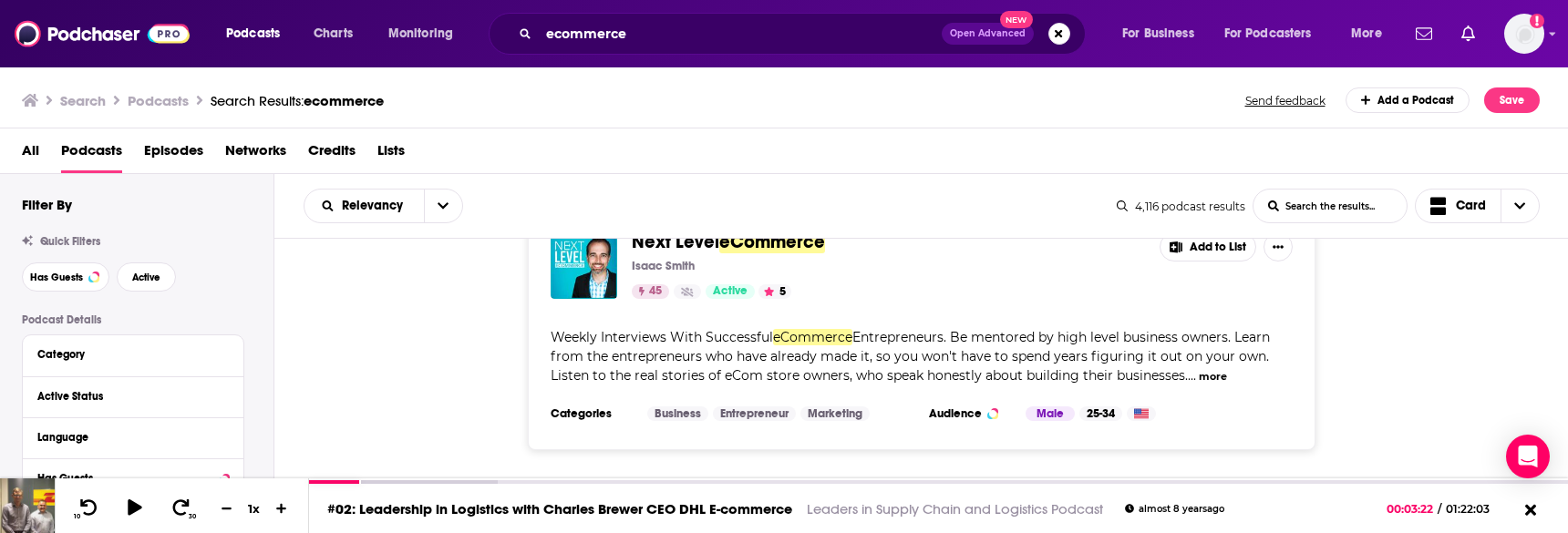 scroll, scrollTop: 6888, scrollLeft: 0, axis: vertical 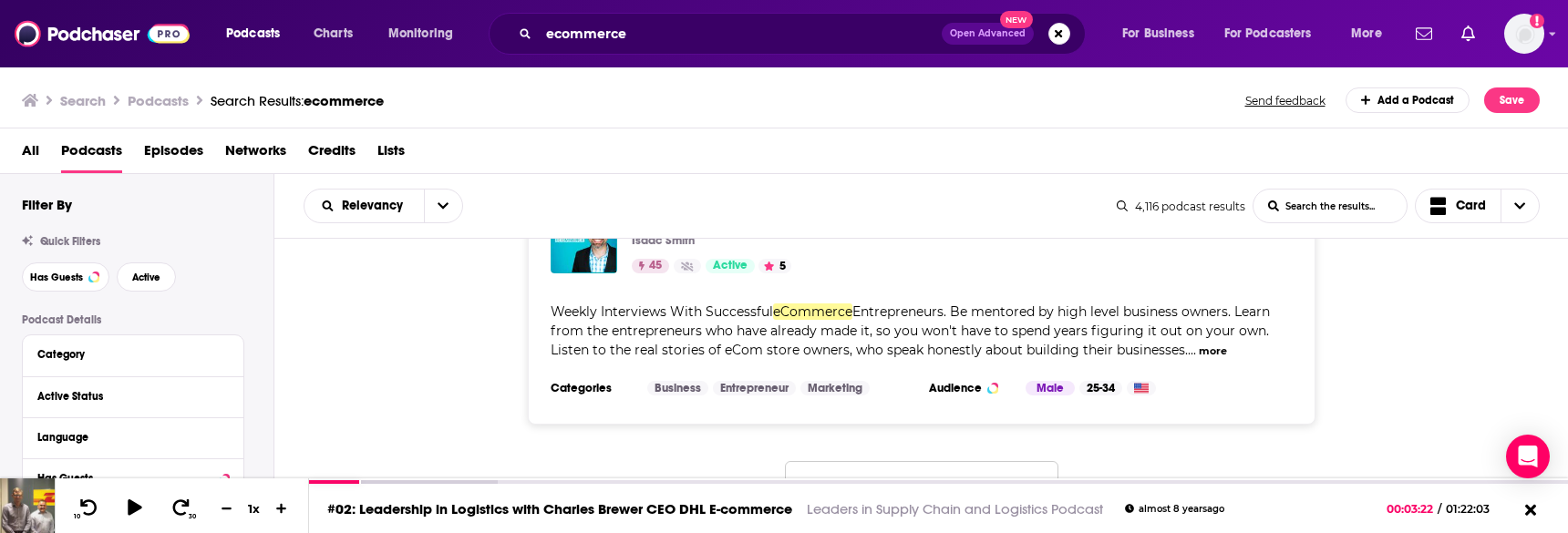 click on "Load More..." at bounding box center [922, 486] 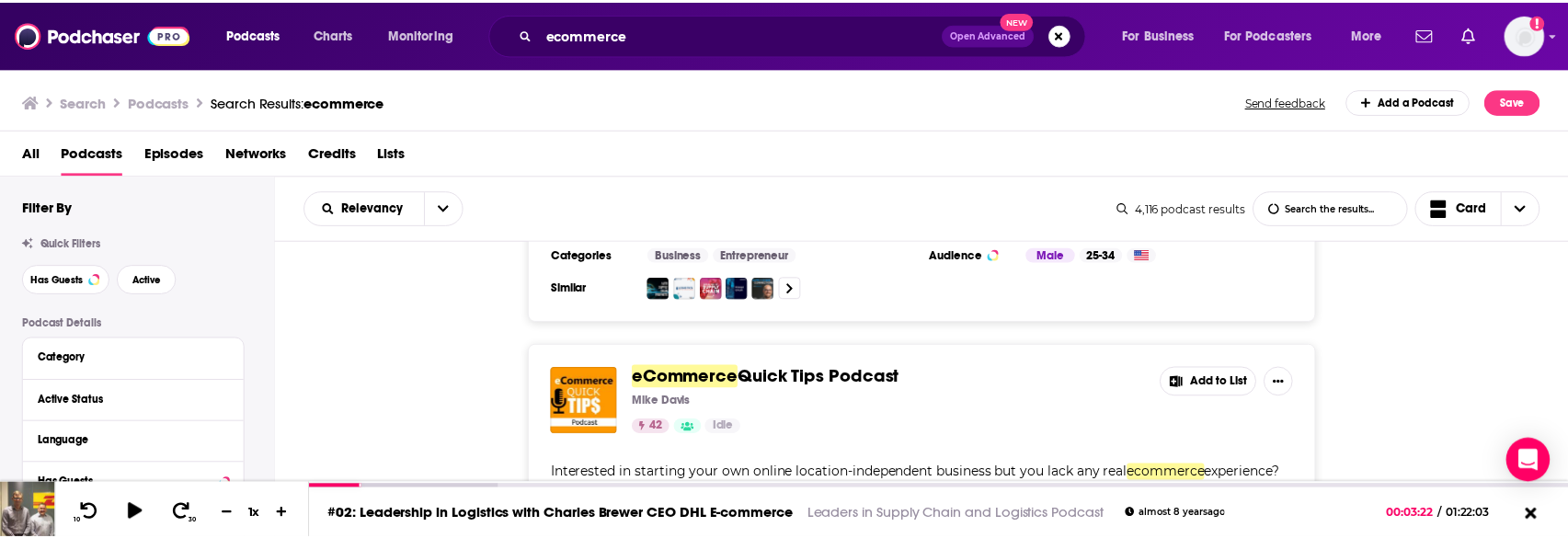 scroll, scrollTop: 6033, scrollLeft: 0, axis: vertical 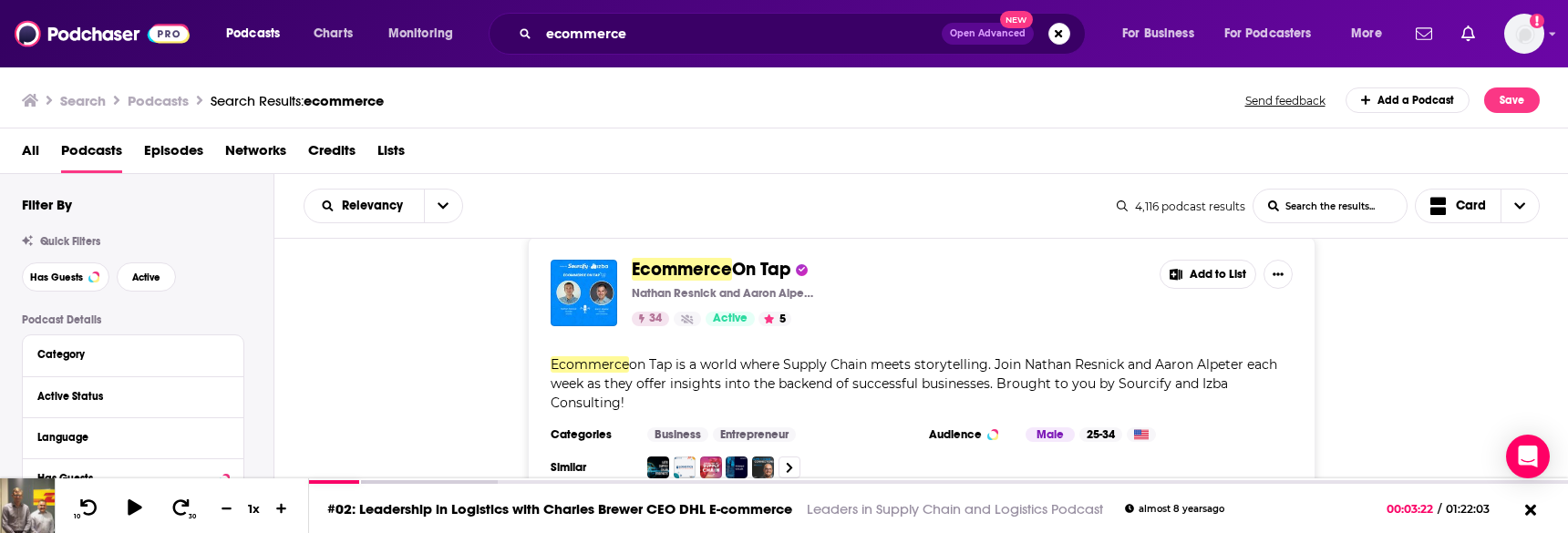 click on "On Tap" at bounding box center (761, 269) 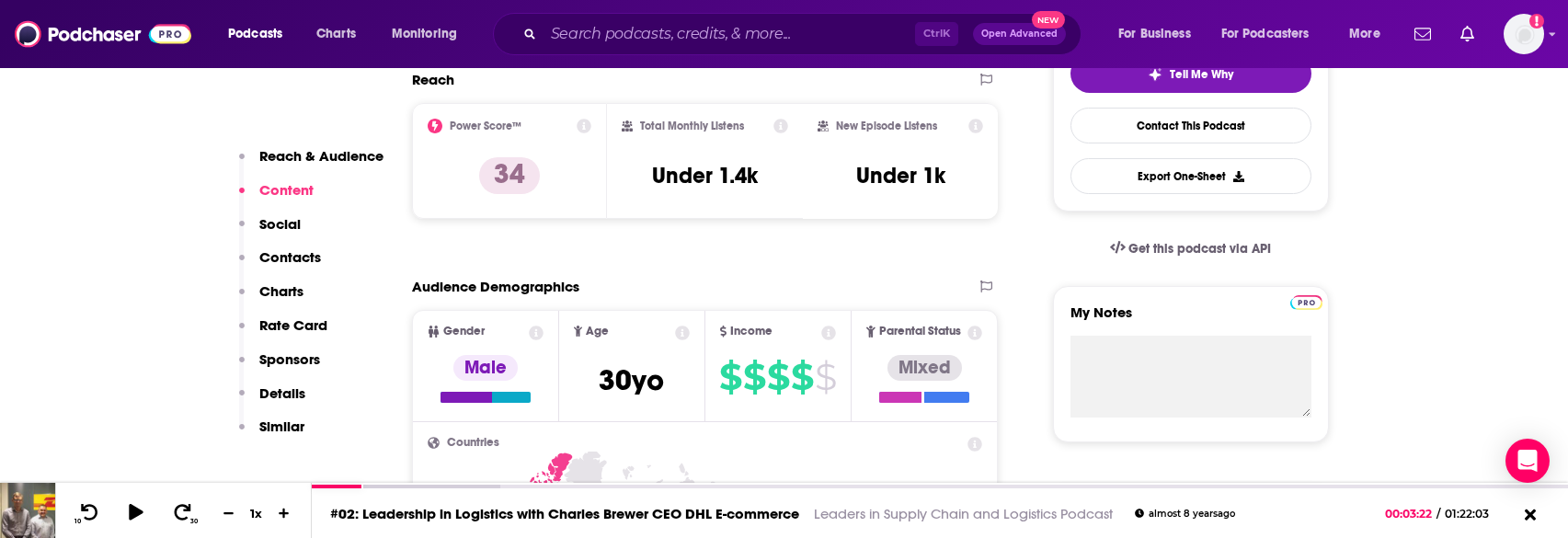 scroll, scrollTop: 276, scrollLeft: 0, axis: vertical 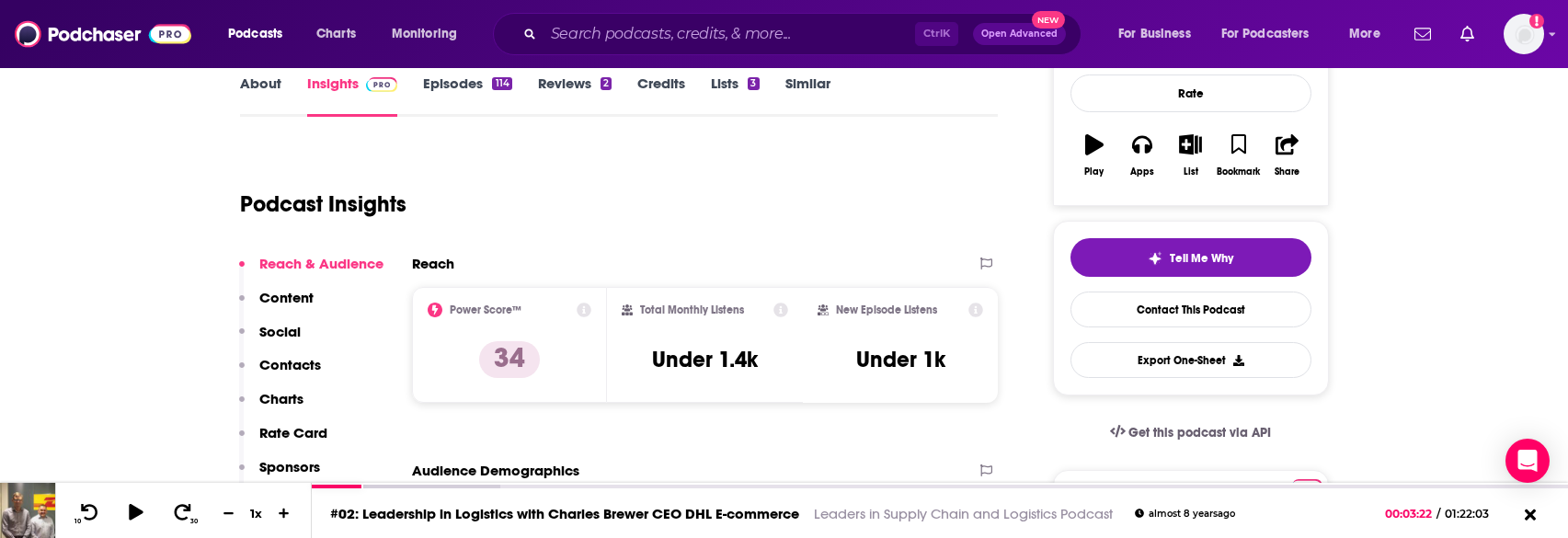 click 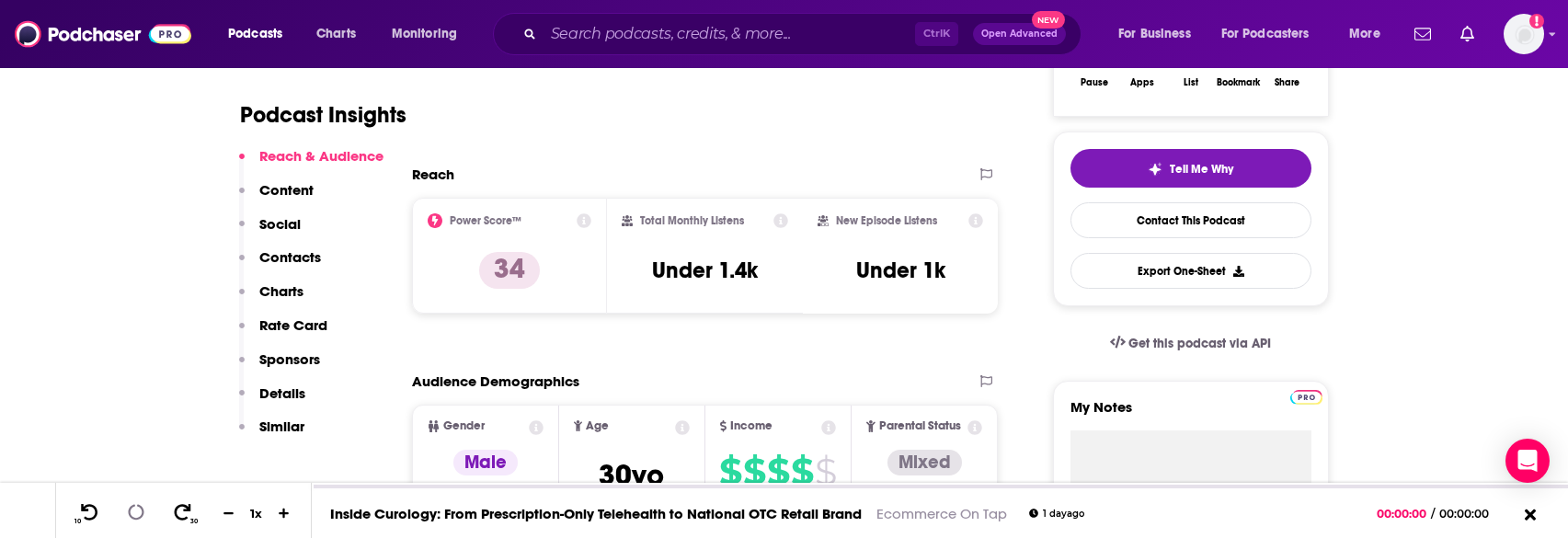 scroll, scrollTop: 368, scrollLeft: 0, axis: vertical 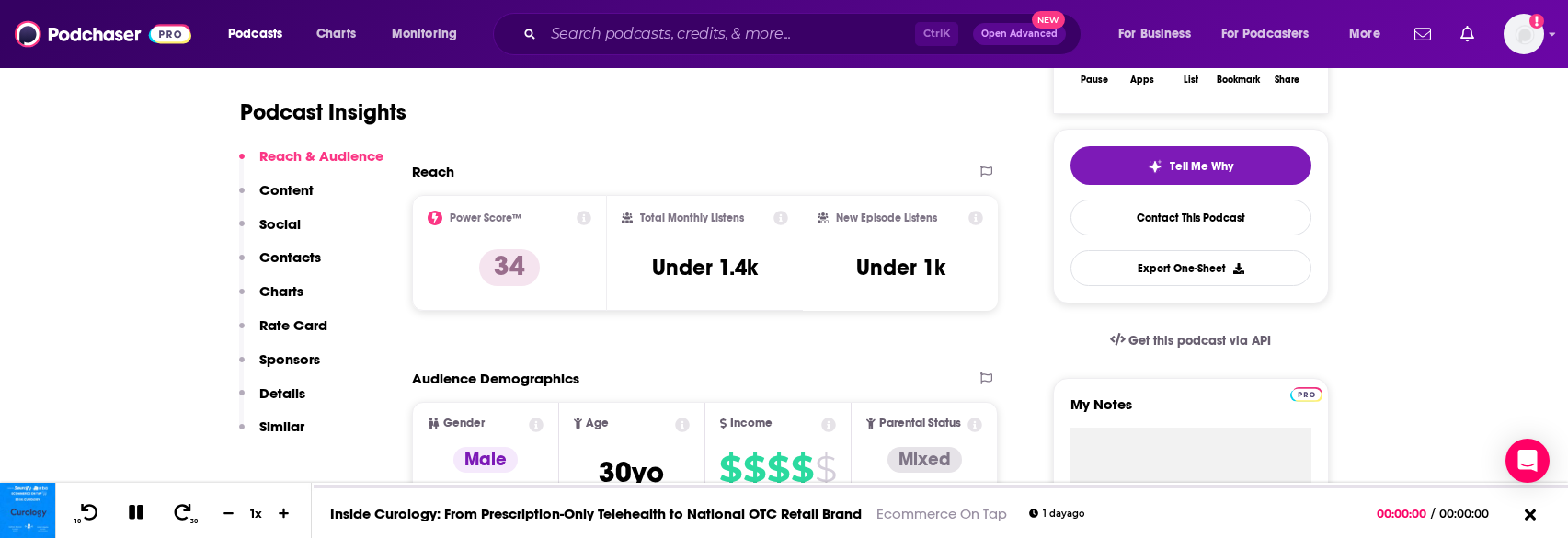 click 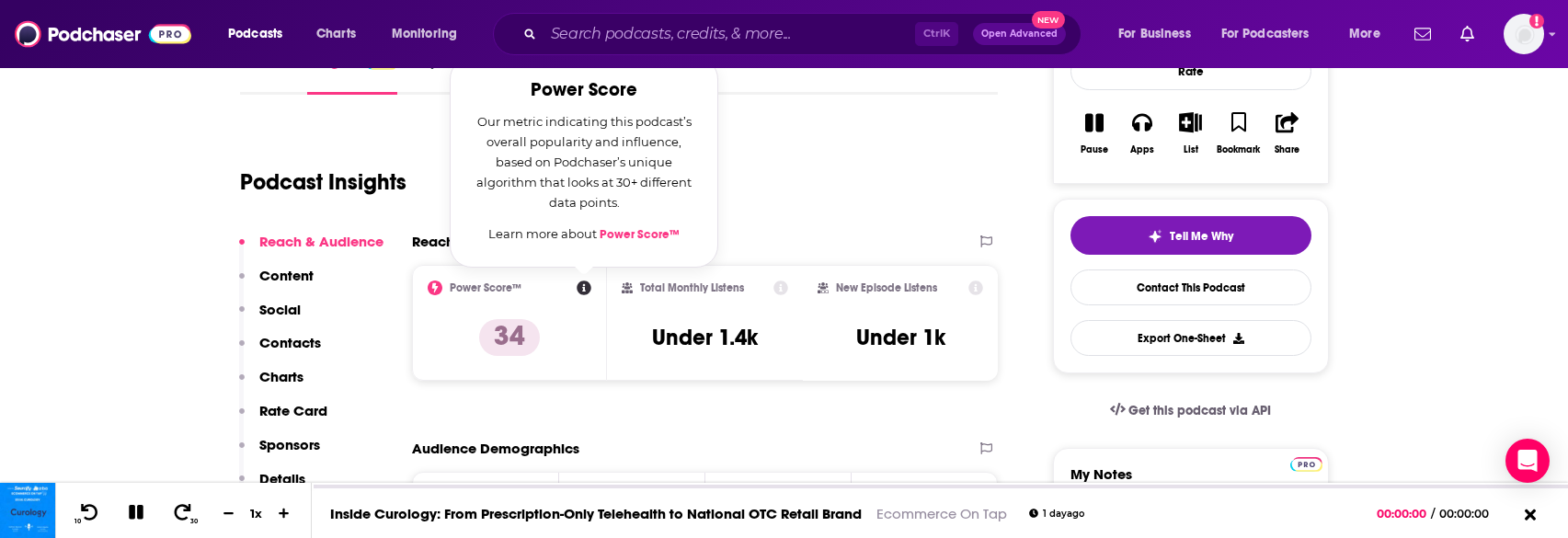 scroll, scrollTop: 276, scrollLeft: 0, axis: vertical 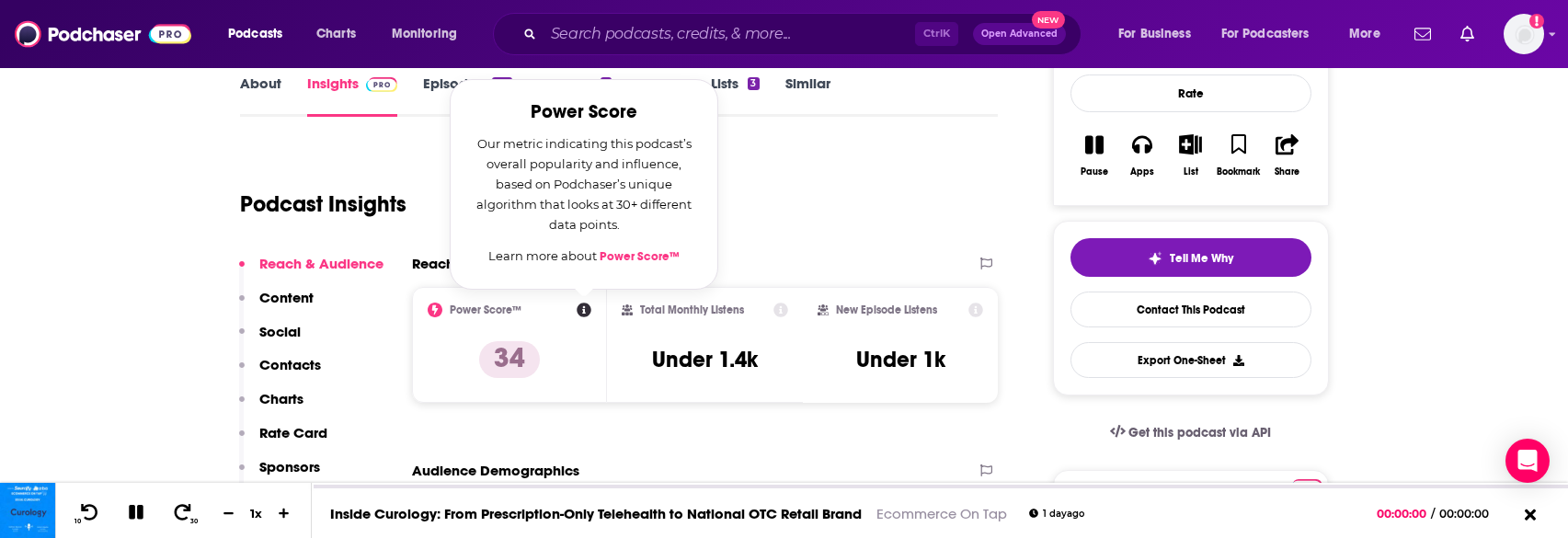 click on "Power Score™" at bounding box center (639, 257) 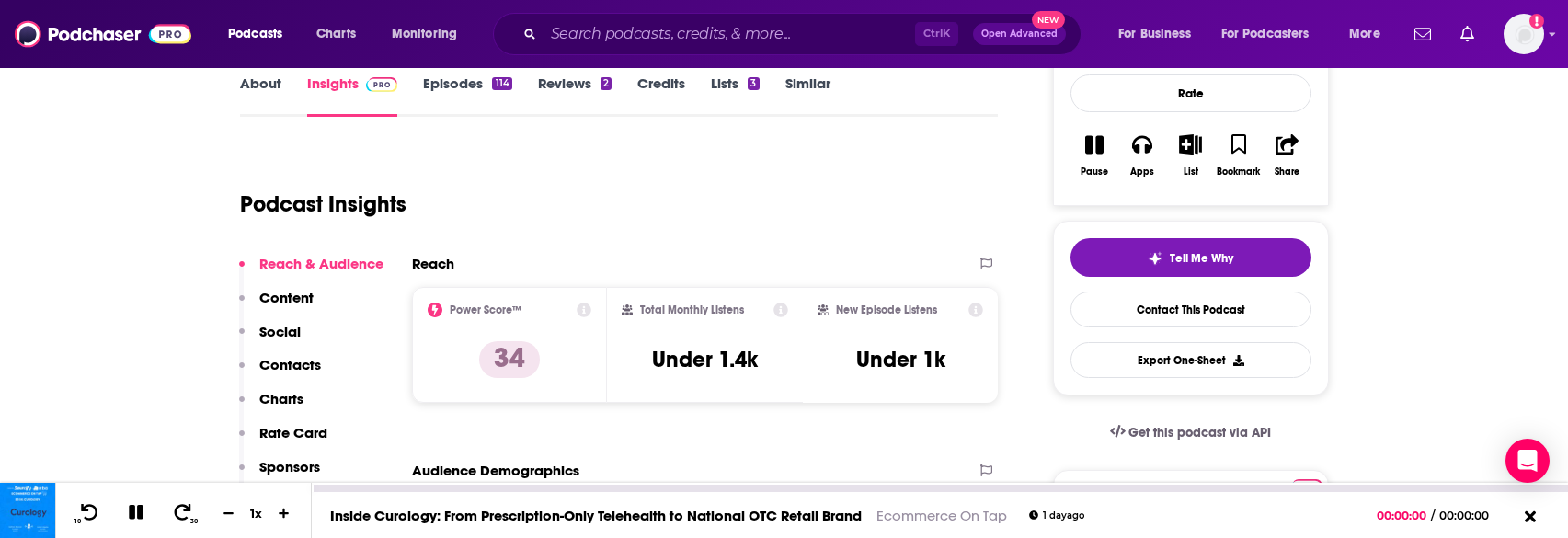 click at bounding box center [143, 510] 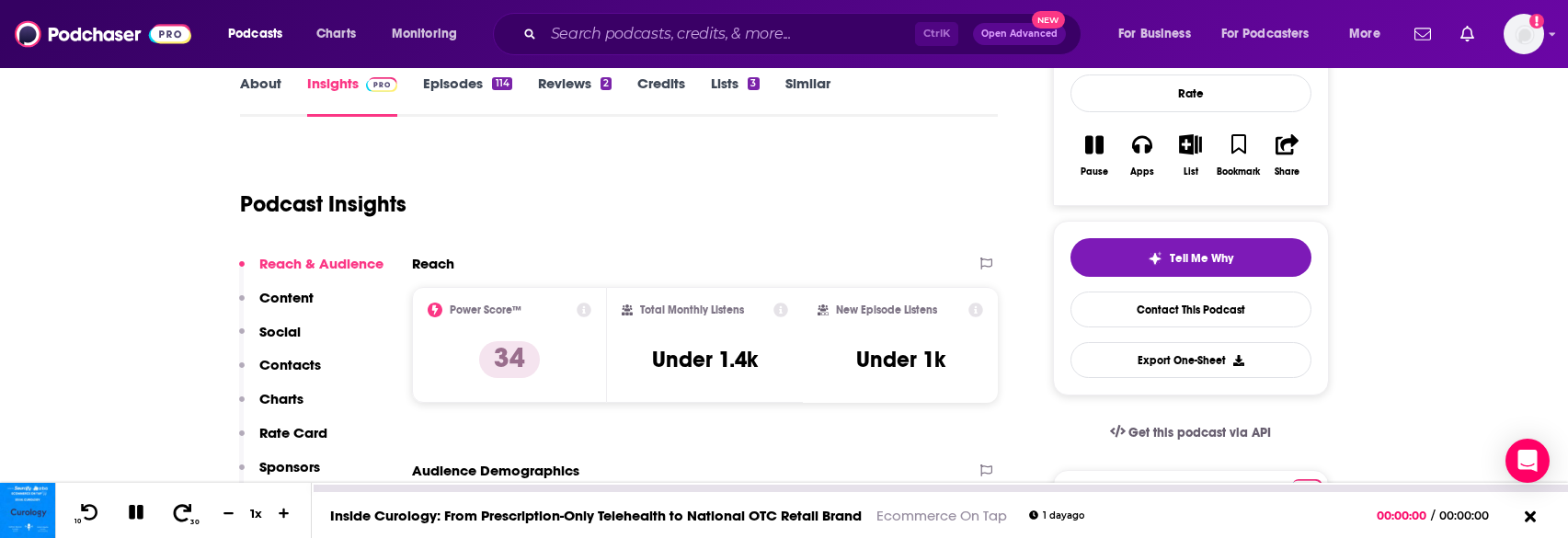 click 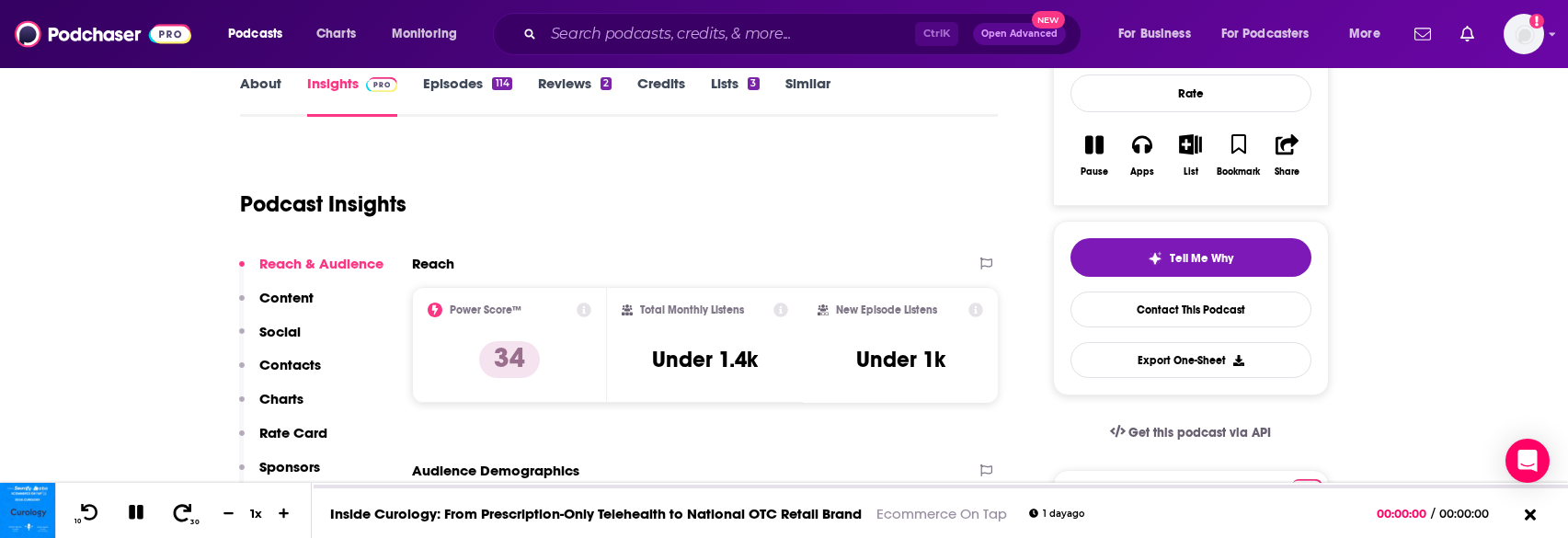 scroll, scrollTop: 460, scrollLeft: 0, axis: vertical 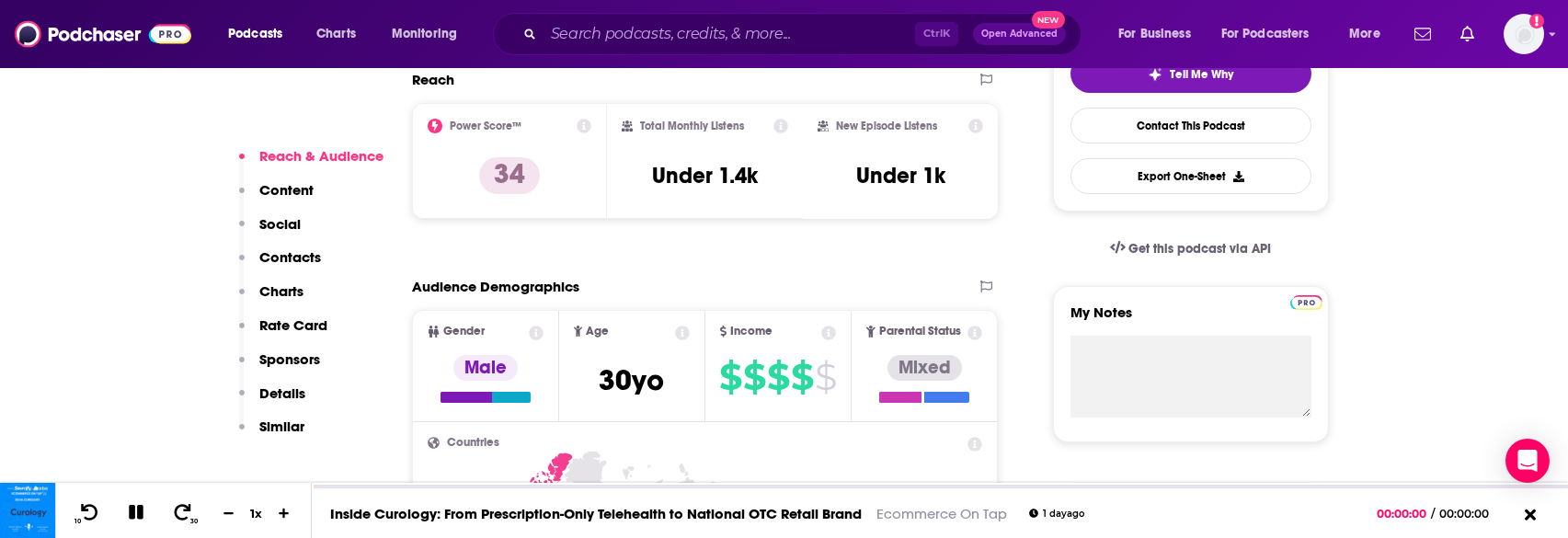 click on "About Insights Episodes 114 Reviews 2 Credits Lists 3 Similar Podcast Insights Reach & Audience Content Social Contacts Charts Rate Card Sponsors Details Similar Contact Podcast Open Website  Reach Power Score™ 34 Total Monthly Listens Under 1.4k New Episode Listens Under 1k Export One-Sheet Audience Demographics Gender Male Age 30 yo Income $ $ $ $ $ Parental Status Mixed Countries 1 United States 2 Canada 3 United Kingdom 4 India Top Cities Belgrade, MT , Istanbul , Mumbai , Delhi , London , Algiers Interests Electronics & Computers , Travel, Tourism & Aviation , Camera & Photography , Restaurants, Food & Grocery , Clothes, Shoes, Handbags & Accessories , Friends, Family & Relationships Jobs Journalists/Reporters , Web Designers , Directors , Software Engineers , Social Media Specialists , Company Founders Ethnicities White / Caucasian , African American , Hispanic , Asian Show More Content Political Skew Neutral/Mixed Socials Youtube @ecommerceontap 193 Contacts   RSS   Podcast Email Nathan Resnick Cost" at bounding box center [784, 4562] 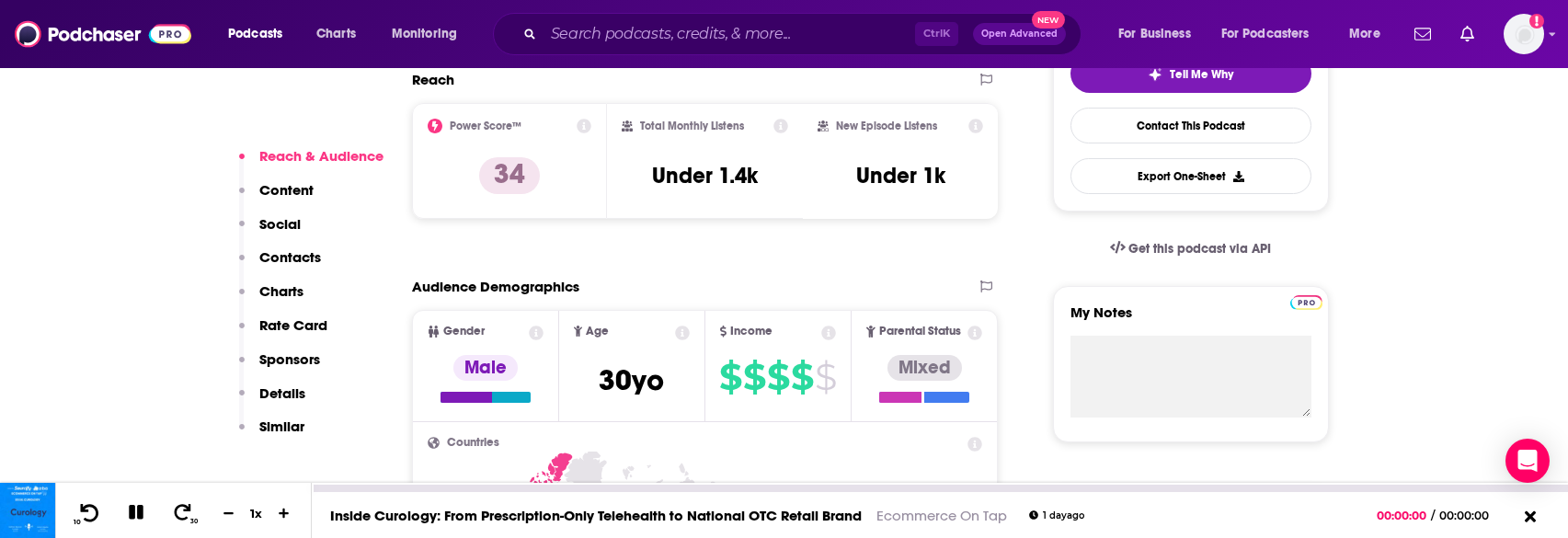 click on "10" at bounding box center (87, 513) 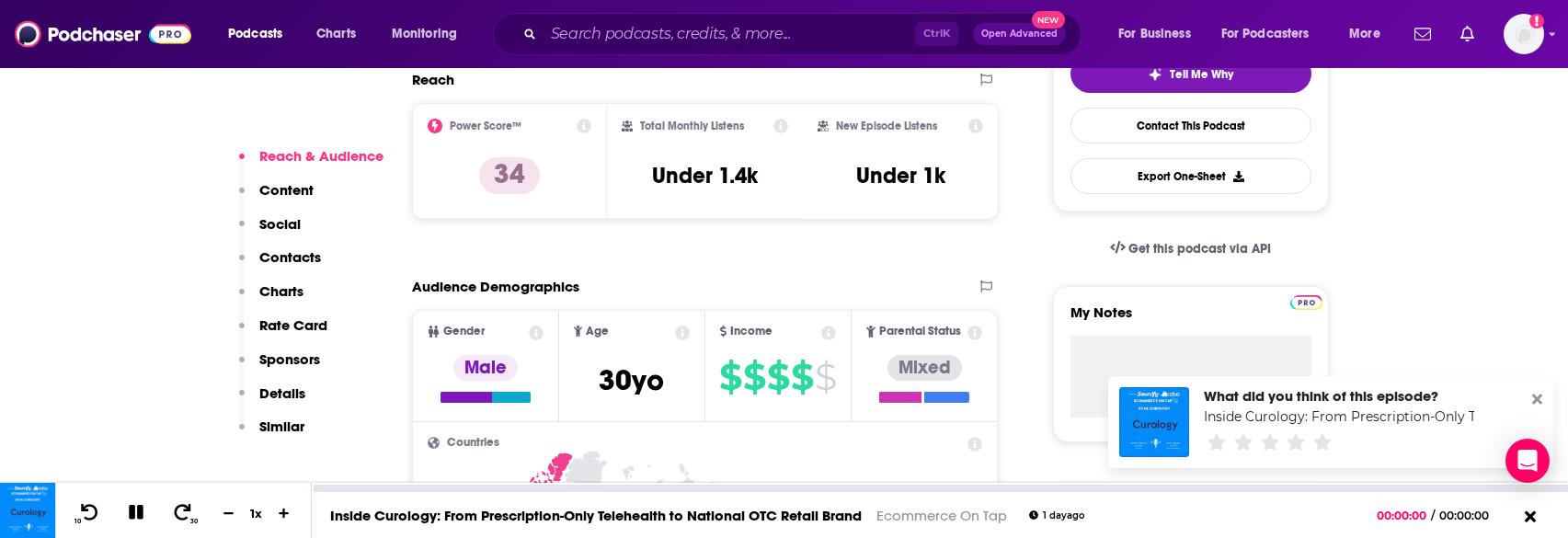 click 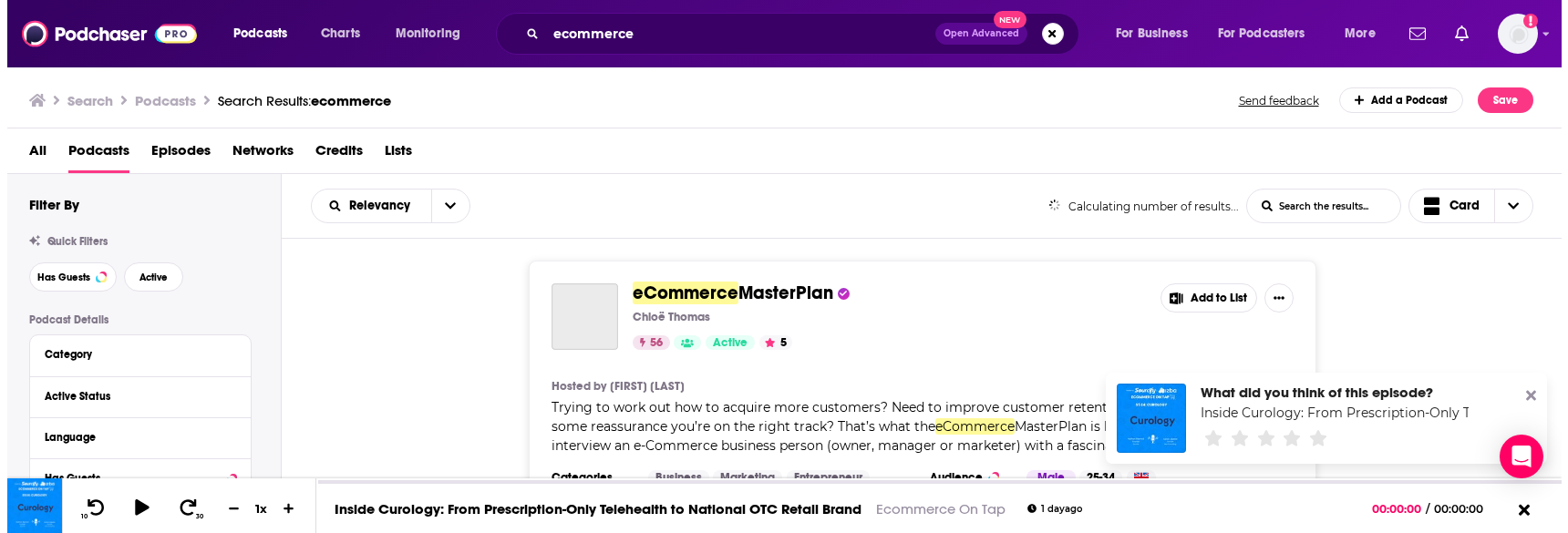 scroll, scrollTop: 0, scrollLeft: 0, axis: both 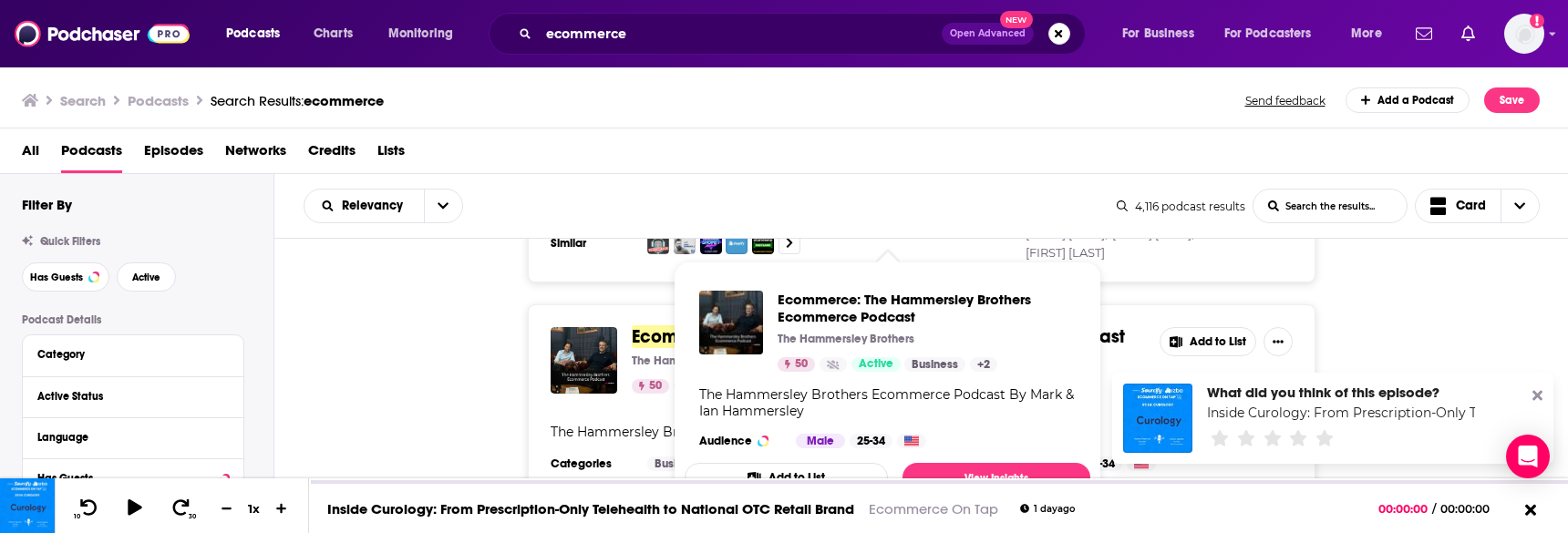 click on "Ecommerce : The Hammersley Brothers  Ecommerce  Podcast The Hammersley Brothers 50 Active Add to List" at bounding box center (922, 360) 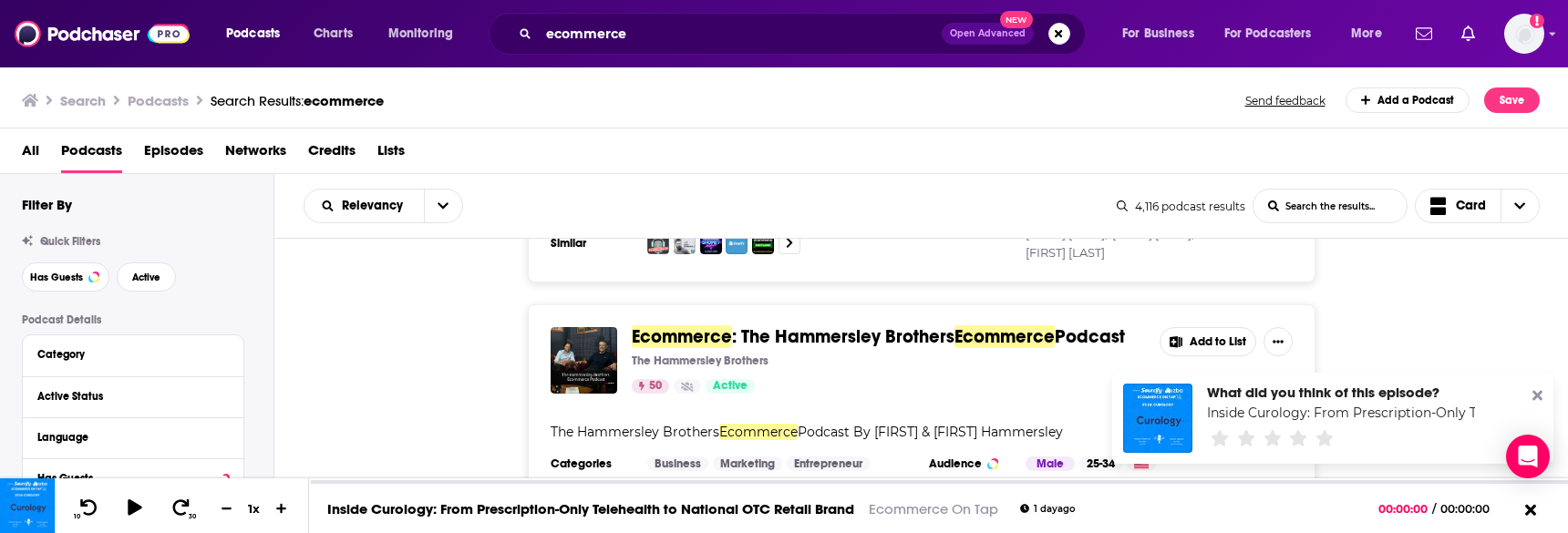 click on "Ecommerce" at bounding box center (682, 336) 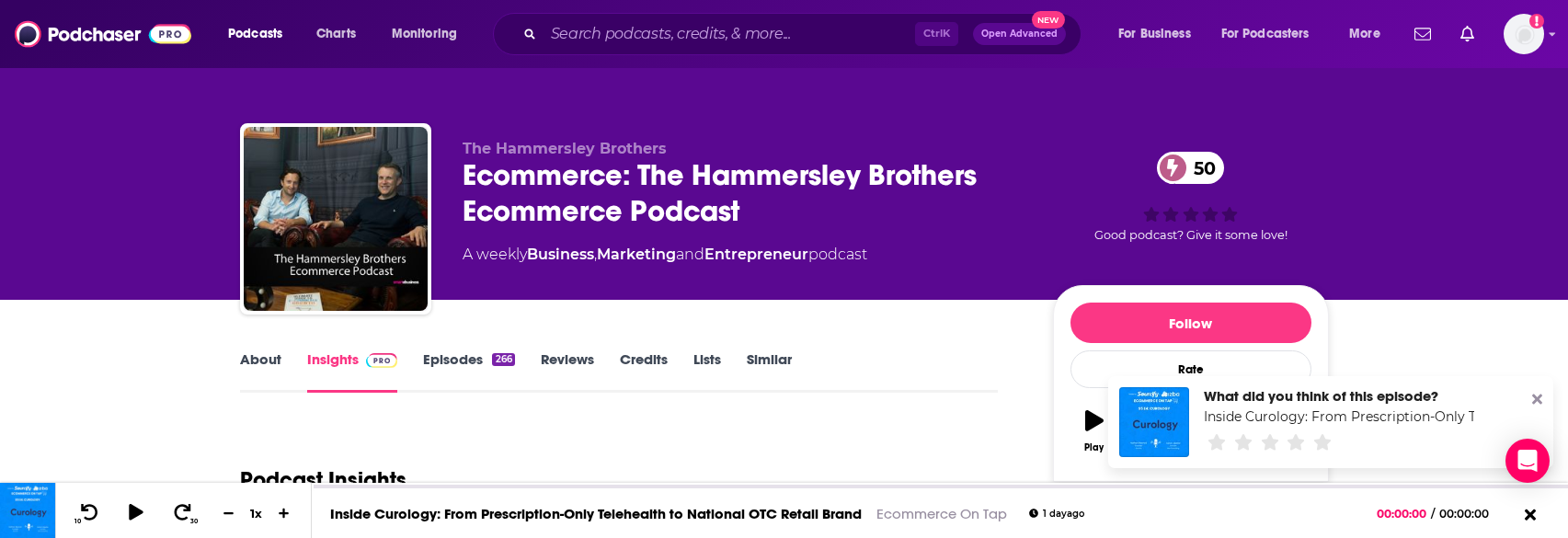 scroll, scrollTop: 184, scrollLeft: 0, axis: vertical 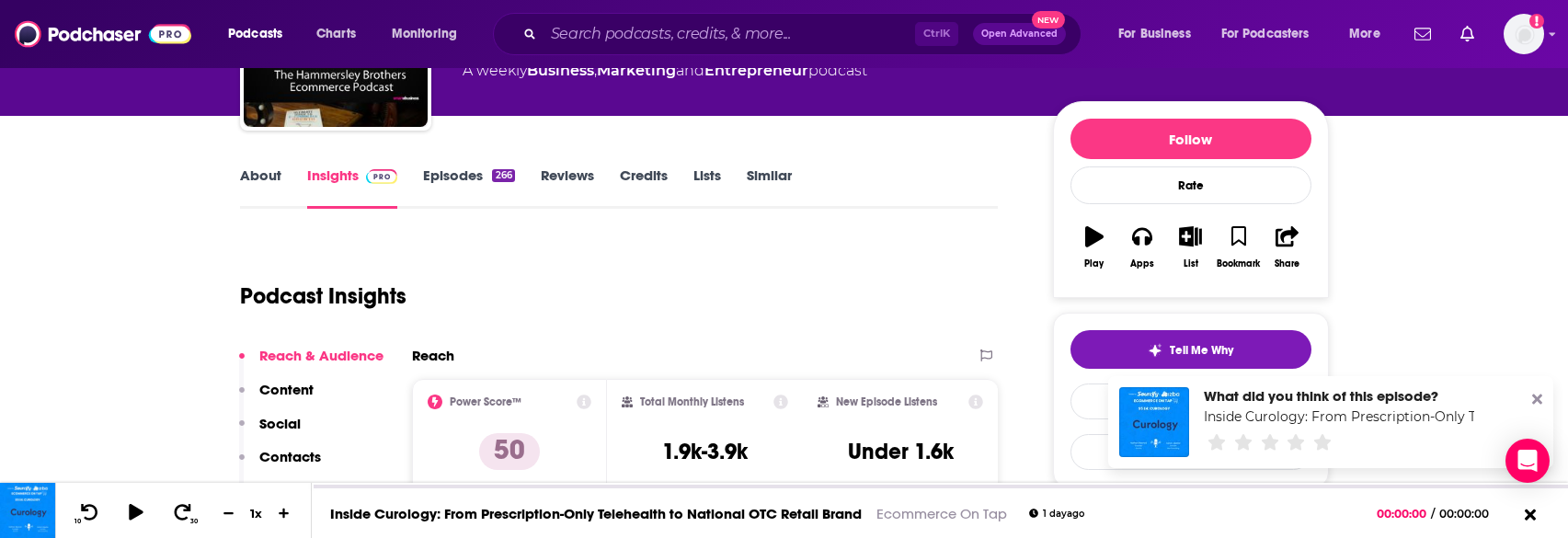 click on "Play" at bounding box center [1094, 247] 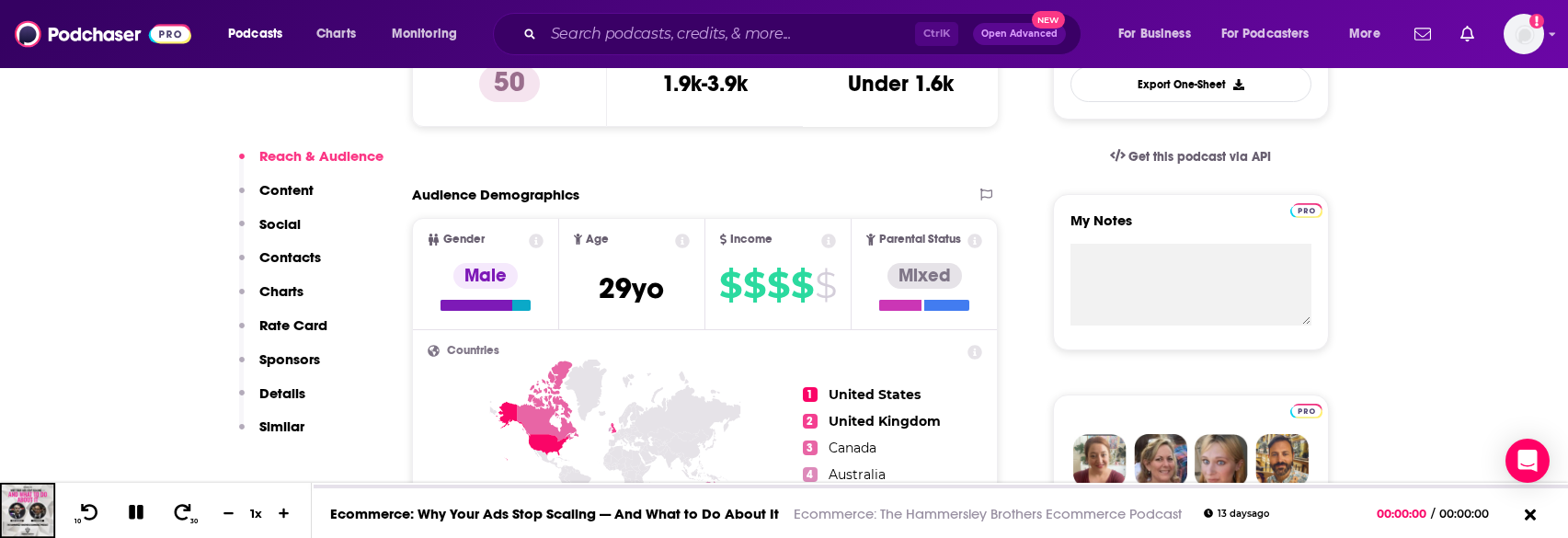 scroll, scrollTop: 736, scrollLeft: 0, axis: vertical 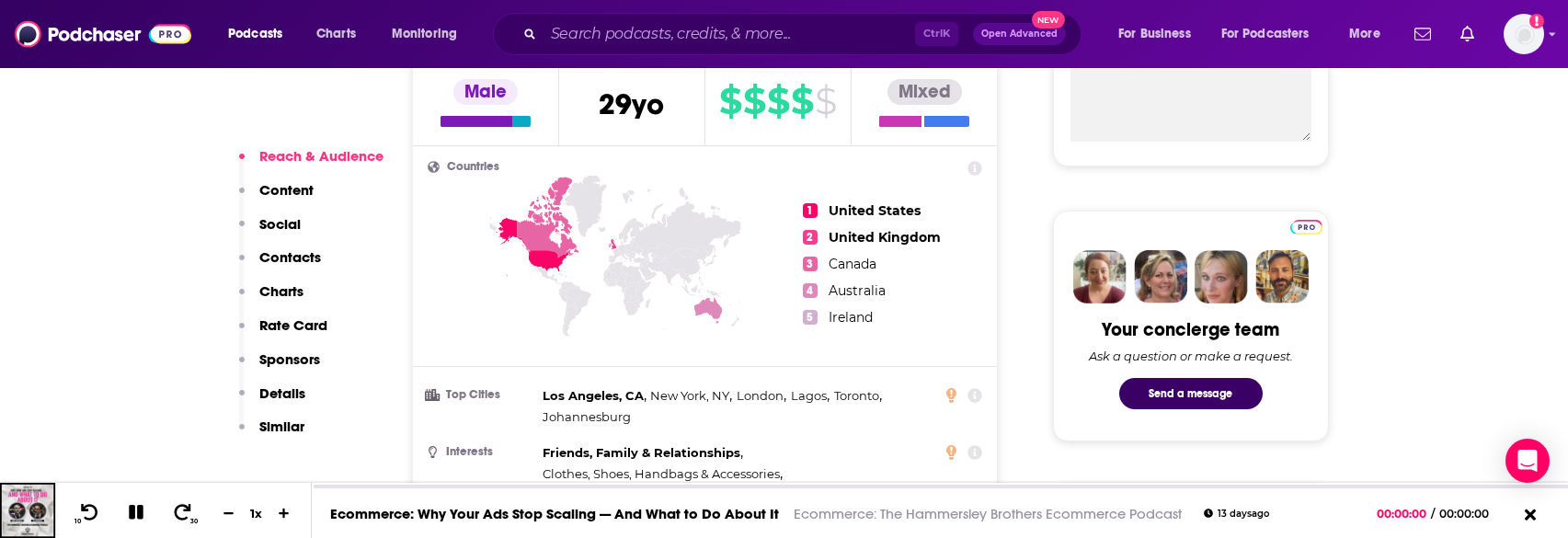 click on "2" at bounding box center [810, 237] 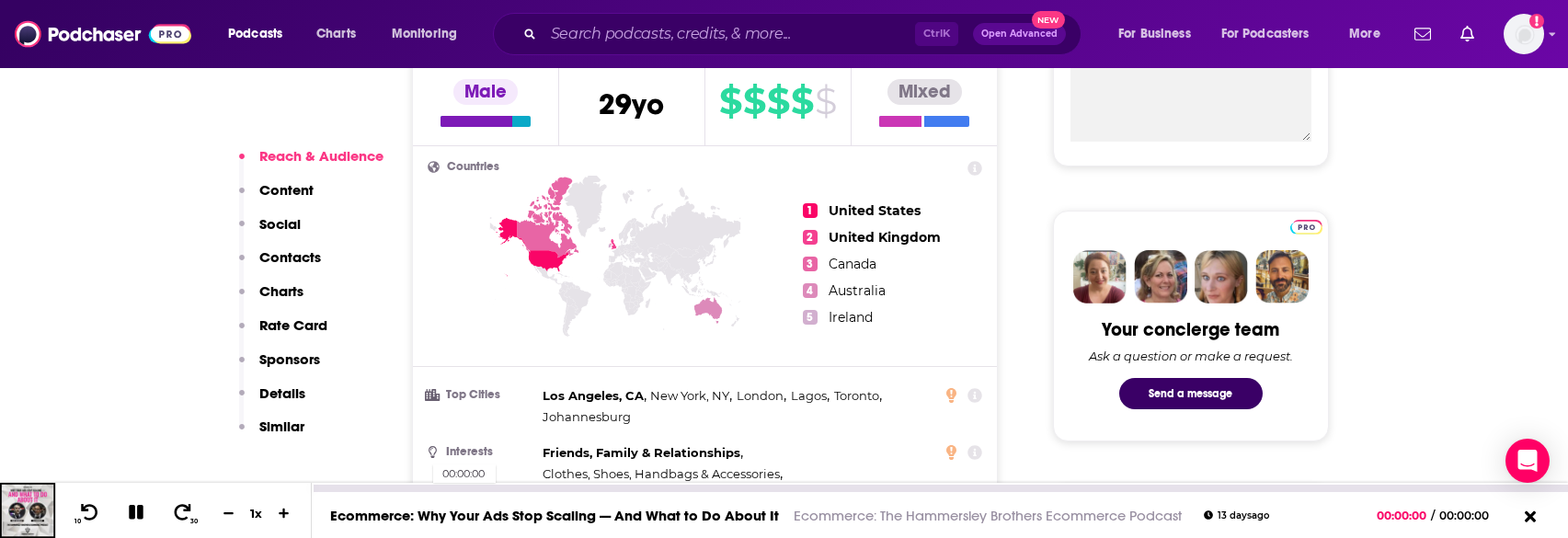 click on "00:00:00" at bounding box center (940, 488) 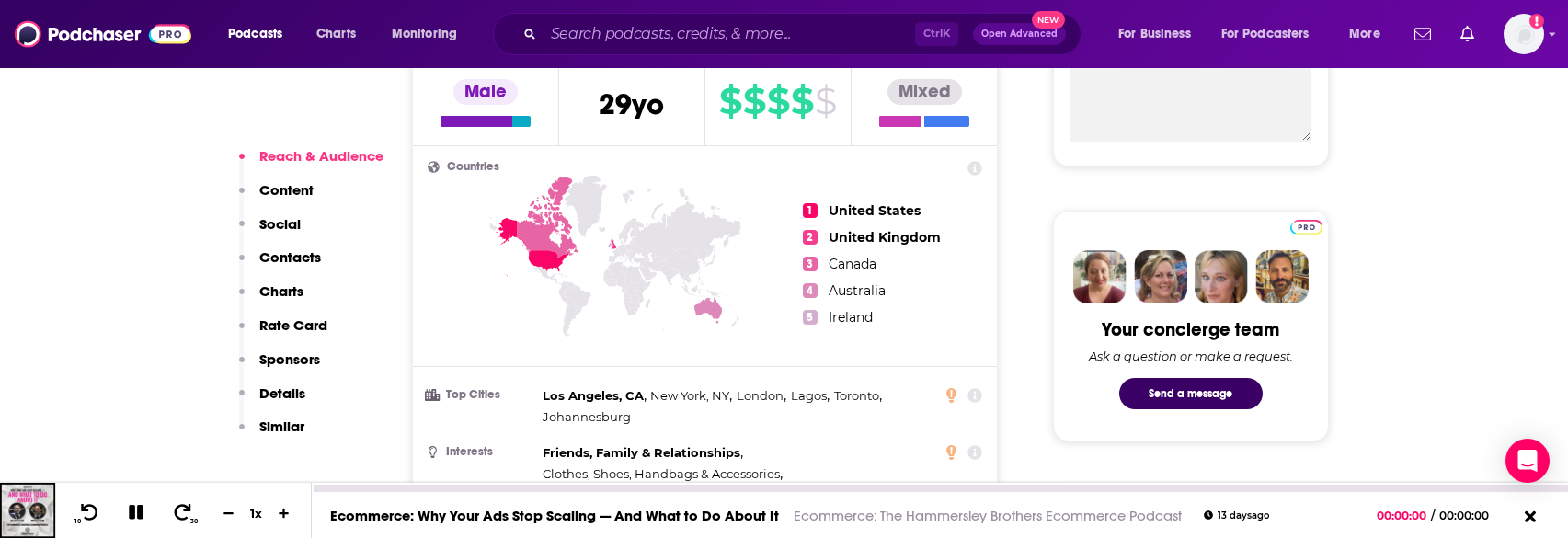 click at bounding box center (28, 510) 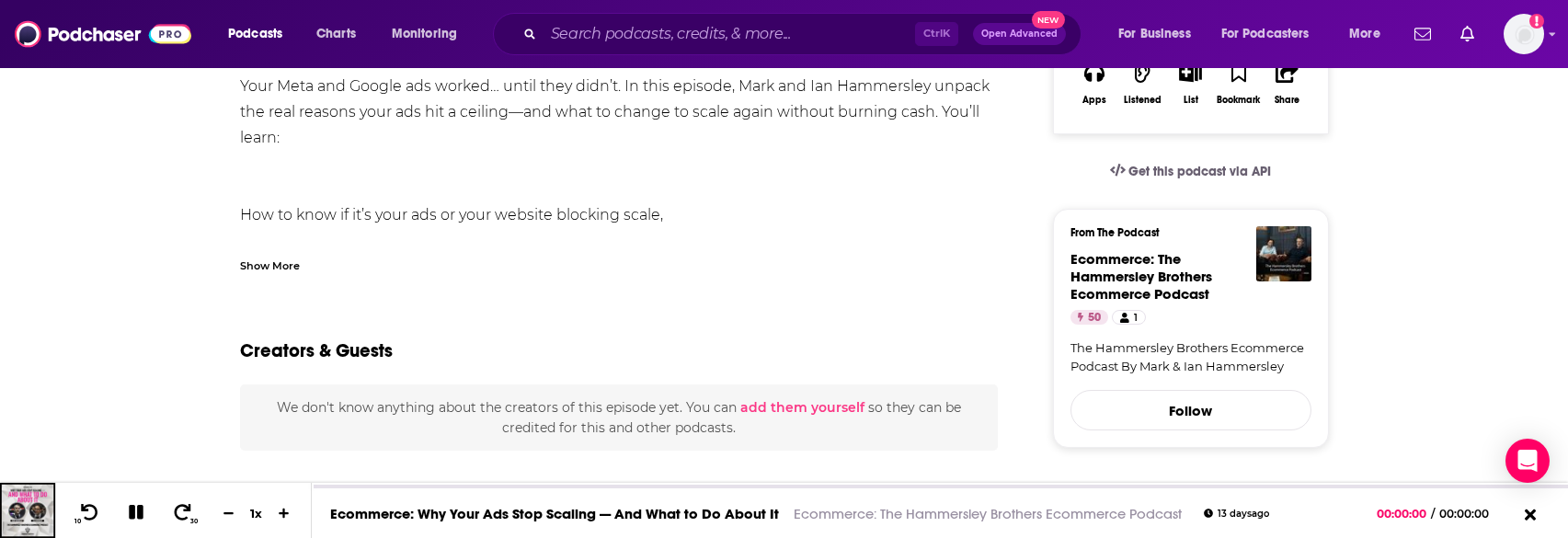 scroll, scrollTop: 368, scrollLeft: 0, axis: vertical 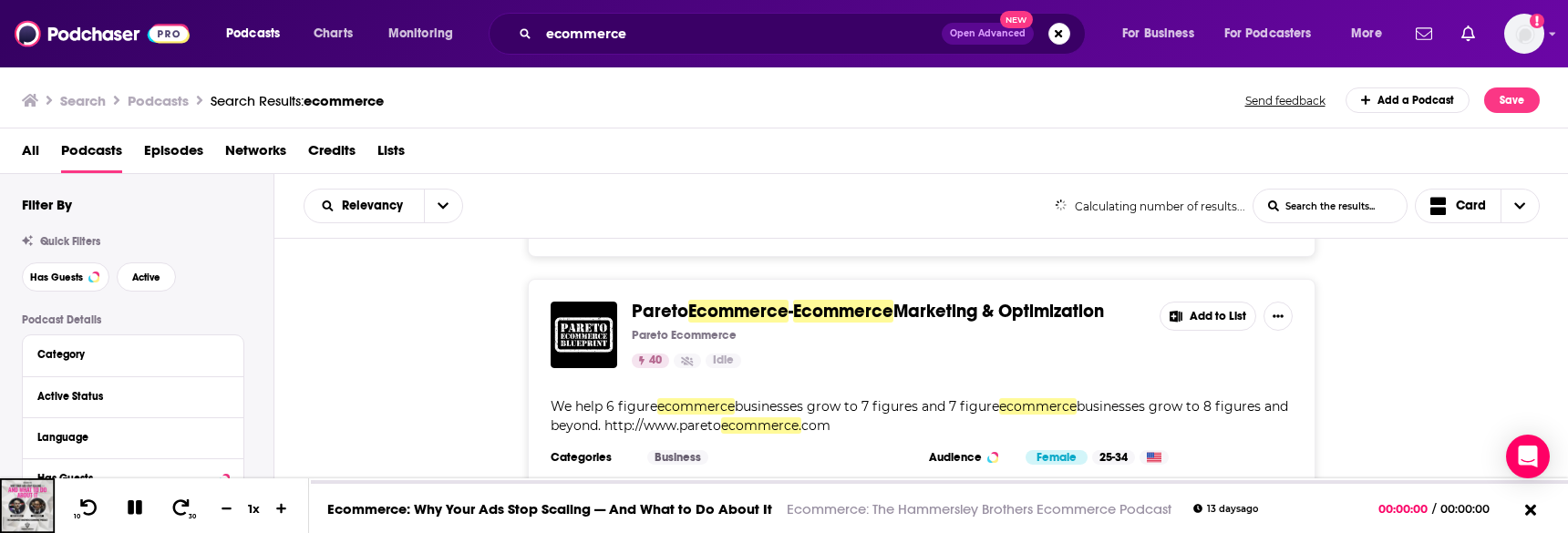 click on "Podcasts Charts Monitoring ecommerce Open Advanced New For Business For Podcasters More Add a profile image Podcasts Charts Monitoring For Business For Podcasters More Search Podcasts Search Results:   ecommerce Send feedback Add a Podcast Save All Podcasts Episodes Networks Credits Lists Filter By Quick Filters Has Guests Active Podcast Details Category Active Status Language Has Guests Brand Safety & Suitability Political Skew Beta Show More Audience & Reach Power Score™ Reach (Monthly) Reach (Episode Average) Gender Age Income Show More Saved Searches Select Relevancy List Search Input Search the results... Card Calculating number of results... List Search Input Search the results... Card eCommerce  MasterPlan Chloë Thomas 56 Active 5 Add to List Hosted by   Chloe Thomas Trying to work out how to acquire more customers? Need to improve customer retention? Or just looking for some reassurance you’re on the right track? That’s what the  eCommerce ... more Categories Business Marketing Entrepreneur 50" at bounding box center [784, 266] 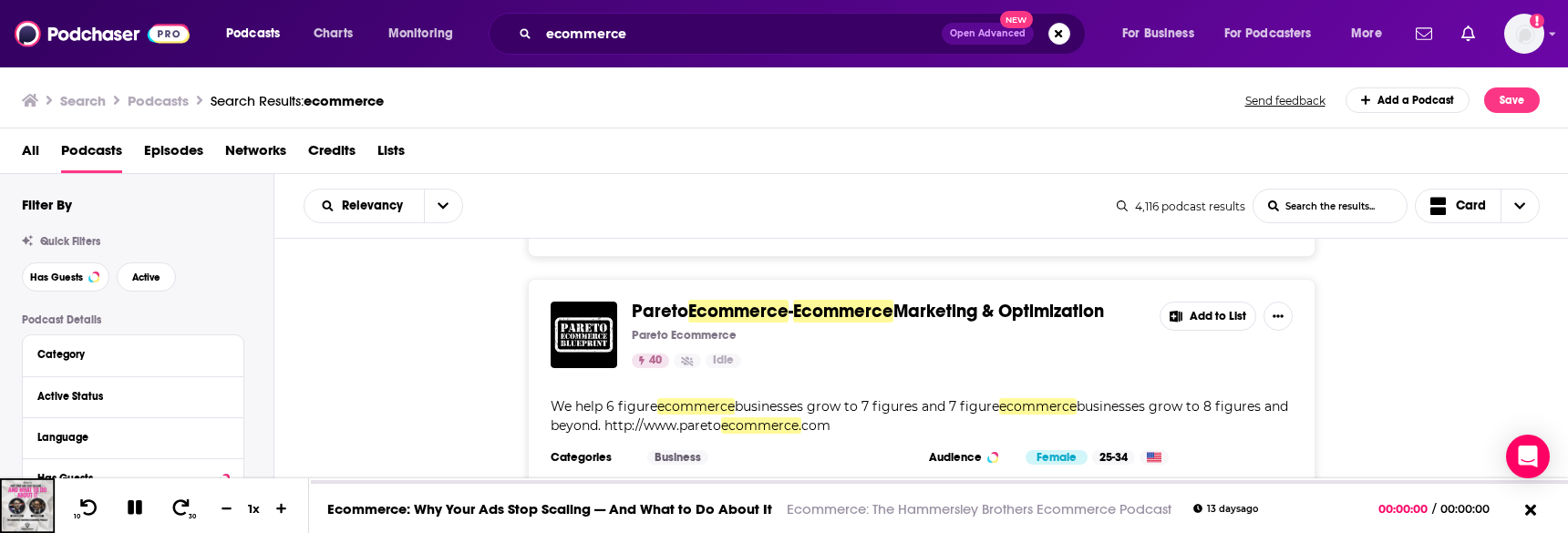 click on "Podcasts Charts Monitoring ecommerce Open Advanced New For Business For Podcasters More Add a profile image Podcasts Charts Monitoring For Business For Podcasters More Search Podcasts Search Results:   ecommerce Send feedback Add a Podcast Save All Podcasts Episodes Networks Credits Lists Filter By Quick Filters Has Guests Active Podcast Details Category Active Status Language Has Guests Brand Safety & Suitability Political Skew Beta Show More Audience & Reach Power Score™ Reach (Monthly) Reach (Episode Average) Gender Age Income Show More Saved Searches Select Relevancy List Search Input Search the results... Card 4,116   podcast   results List Search Input Search the results... Card eCommerce  MasterPlan Chloë Thomas 56 Active 5 Add to List Hosted by   Chloe Thomas Trying to work out how to acquire more customers? Need to improve customer retention? Or just looking for some reassurance you’re on the right track? That’s what the  eCommerce ... more Categories Business Marketing Entrepreneur Audience" at bounding box center [784, 266] 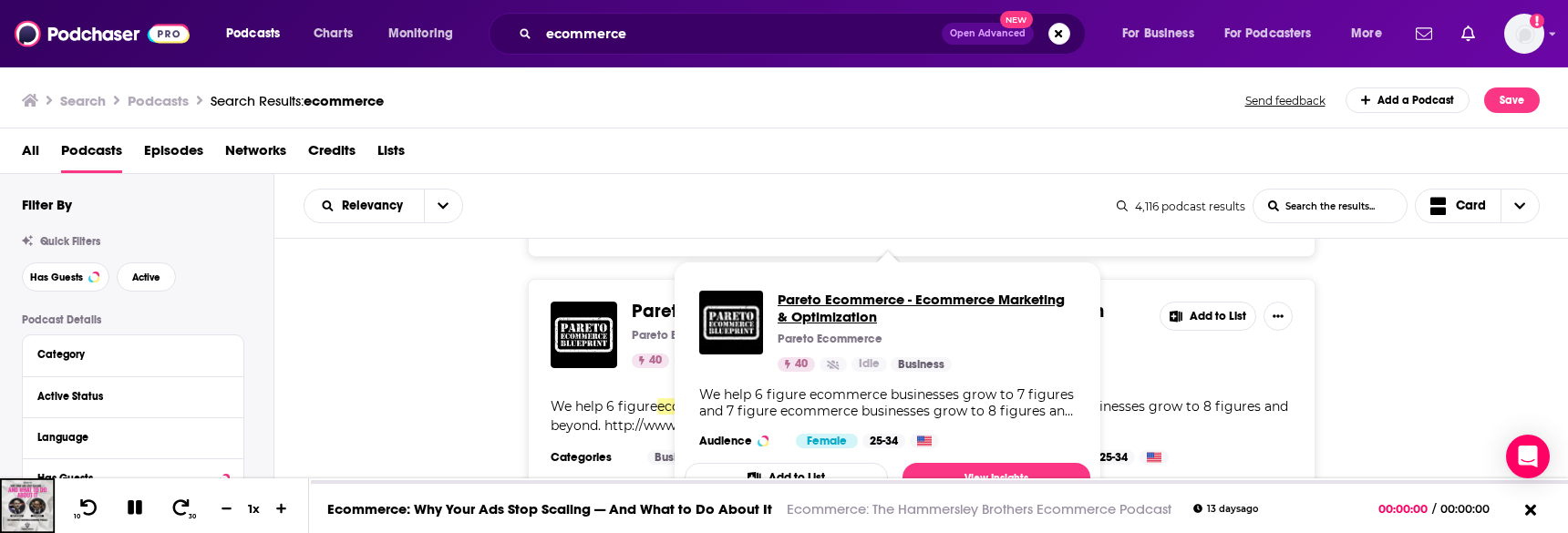 click on "Pareto Ecommerce - Ecommerce Marketing & Optimization" at bounding box center (926, 308) 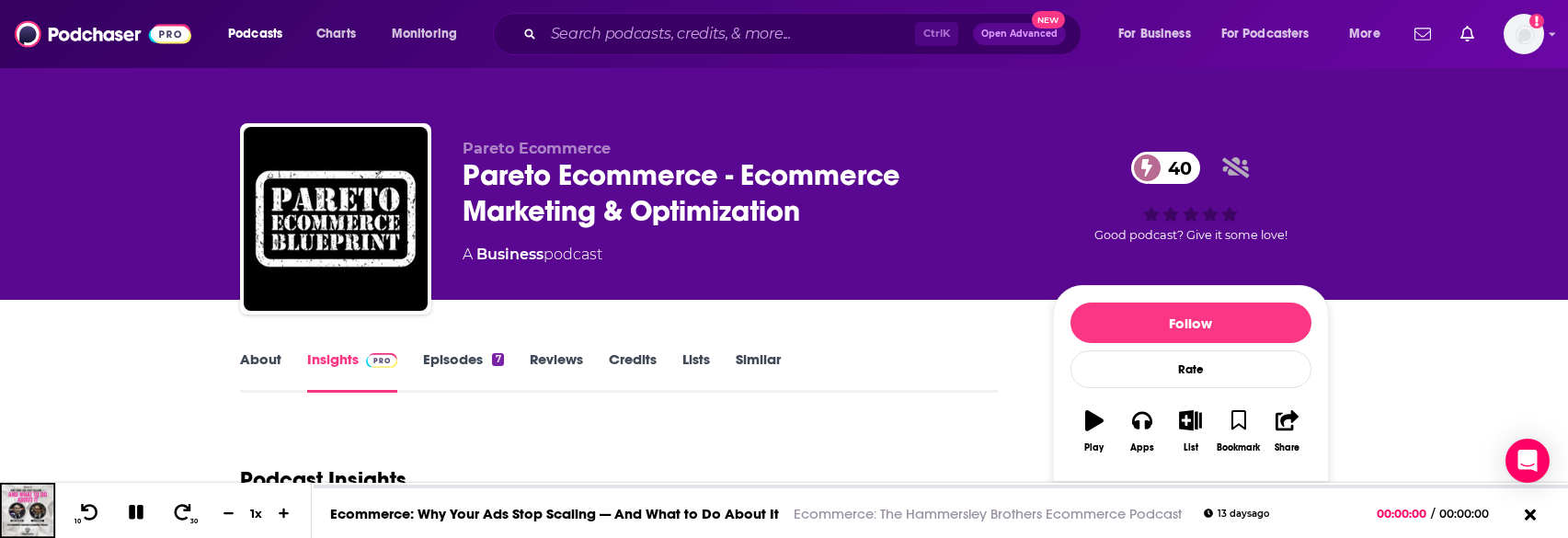 click 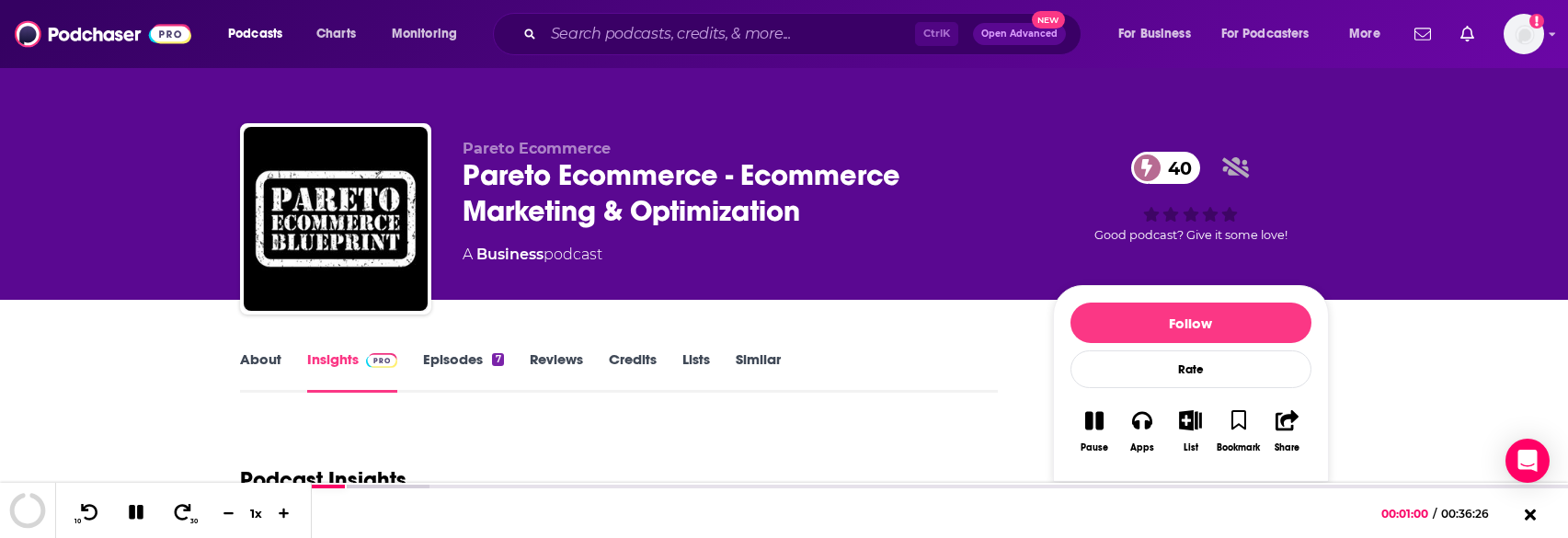 scroll, scrollTop: 184, scrollLeft: 0, axis: vertical 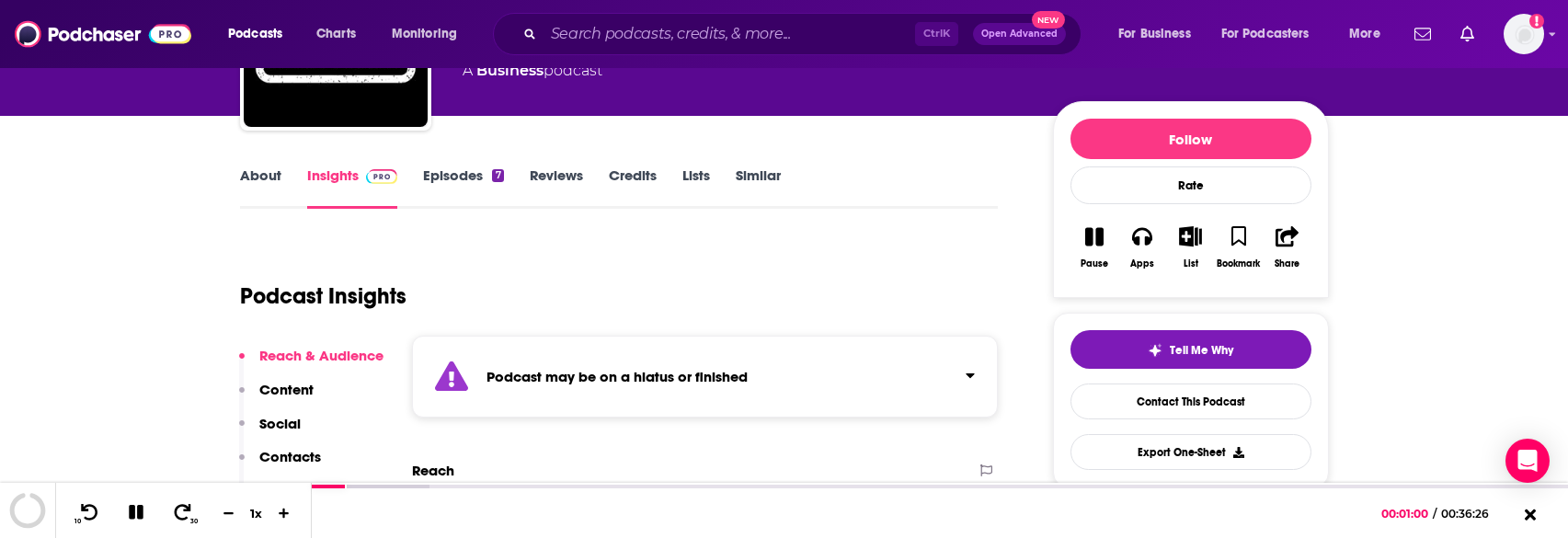 click on "Episodes 7" at bounding box center [463, 188] 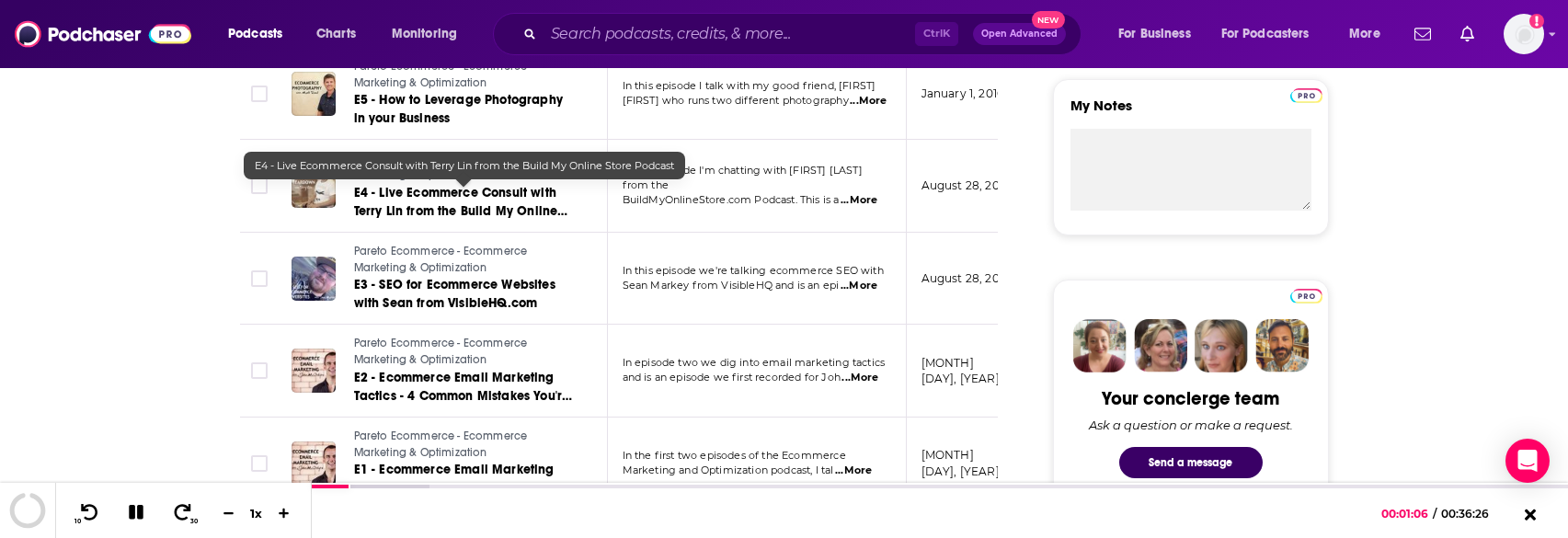 scroll, scrollTop: 828, scrollLeft: 0, axis: vertical 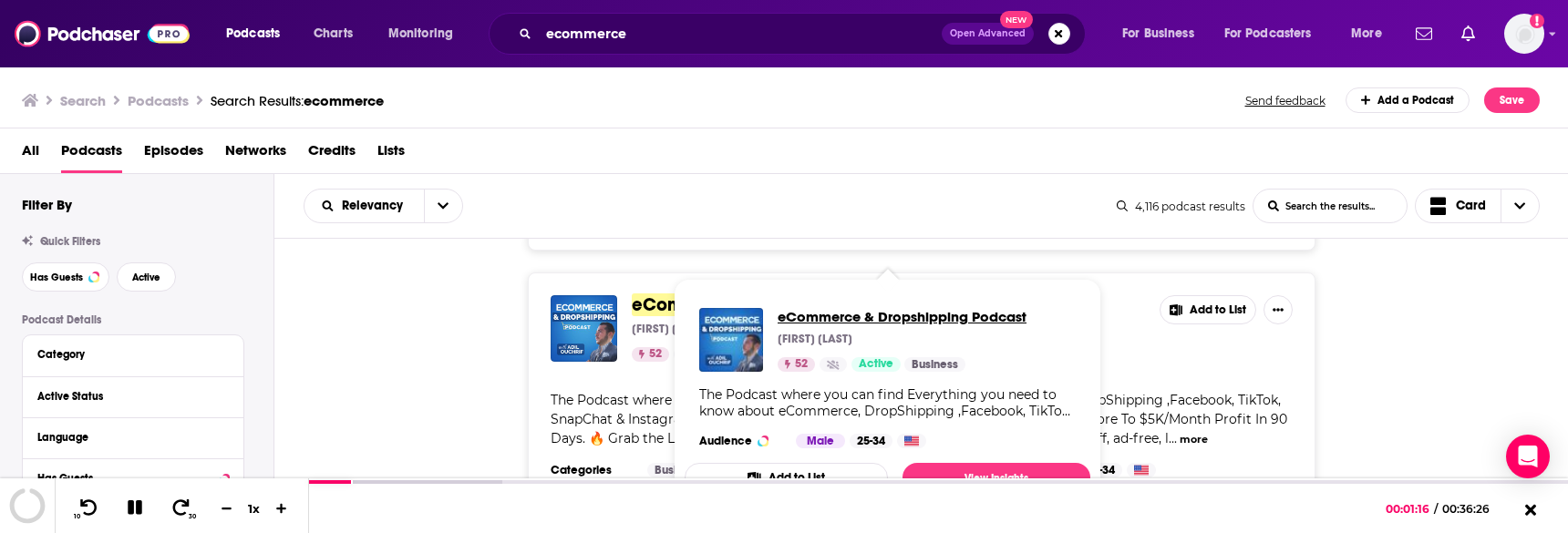click on "eCommerce & Dropshipping Podcast" at bounding box center (902, 316) 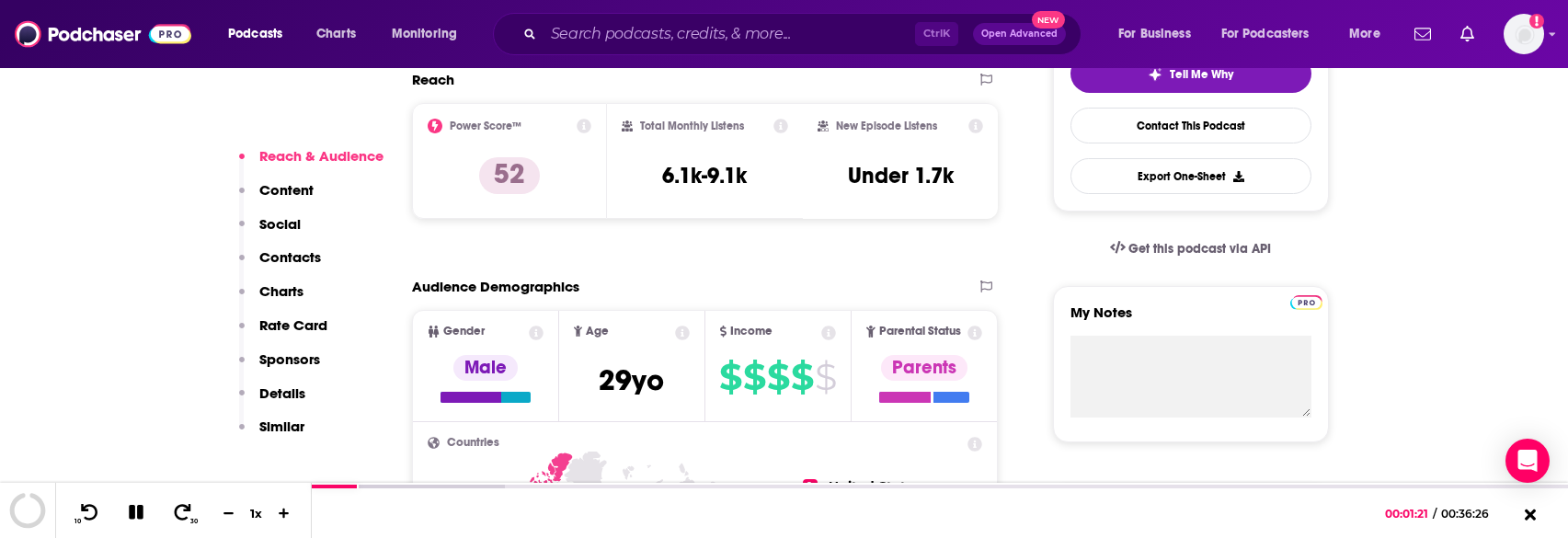 scroll, scrollTop: 736, scrollLeft: 0, axis: vertical 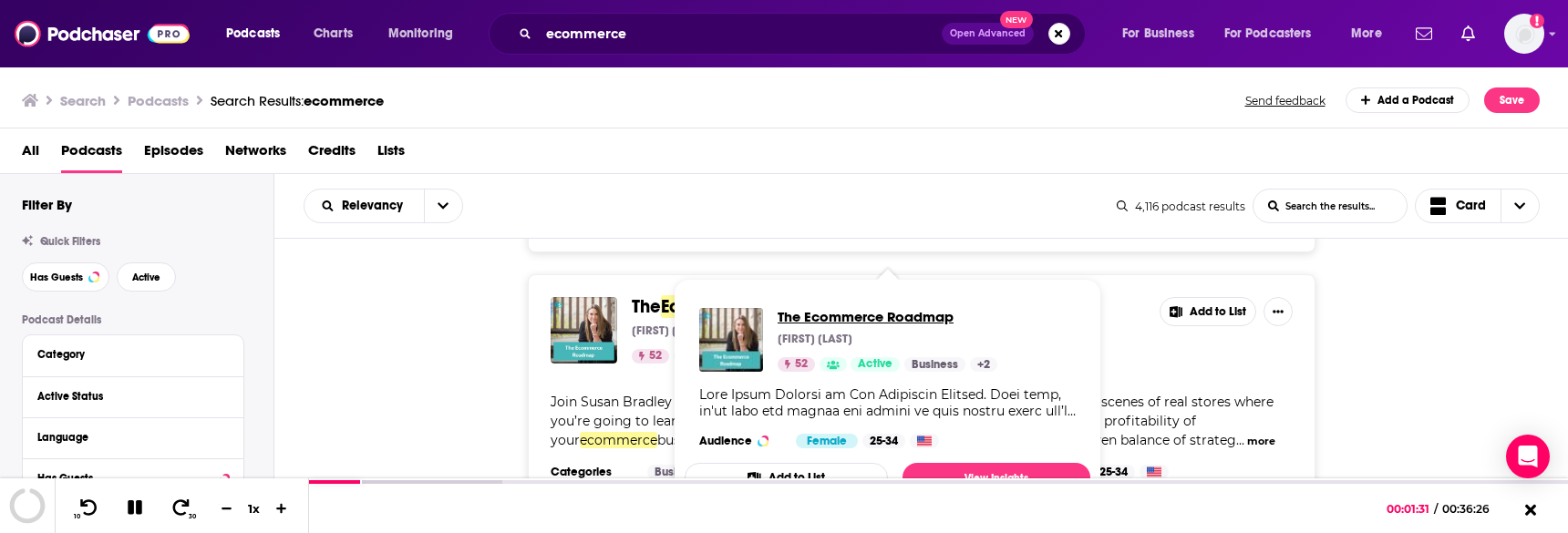 click on "The Ecommerce Roadmap" at bounding box center [887, 316] 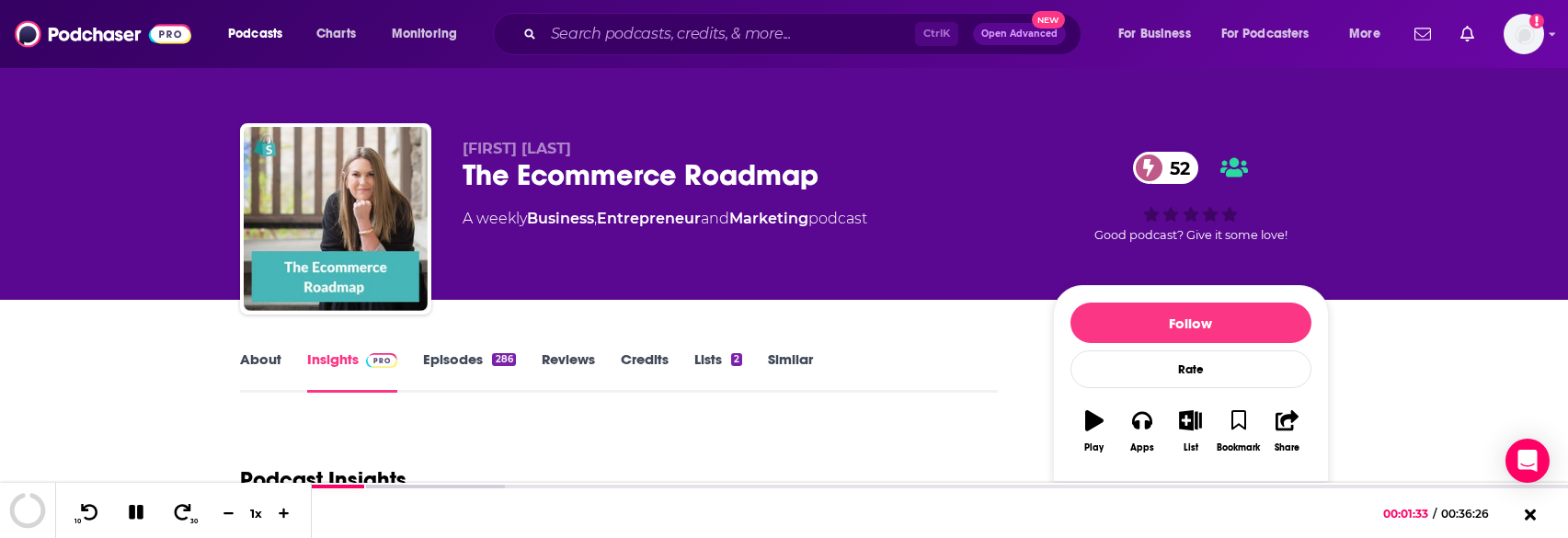 click 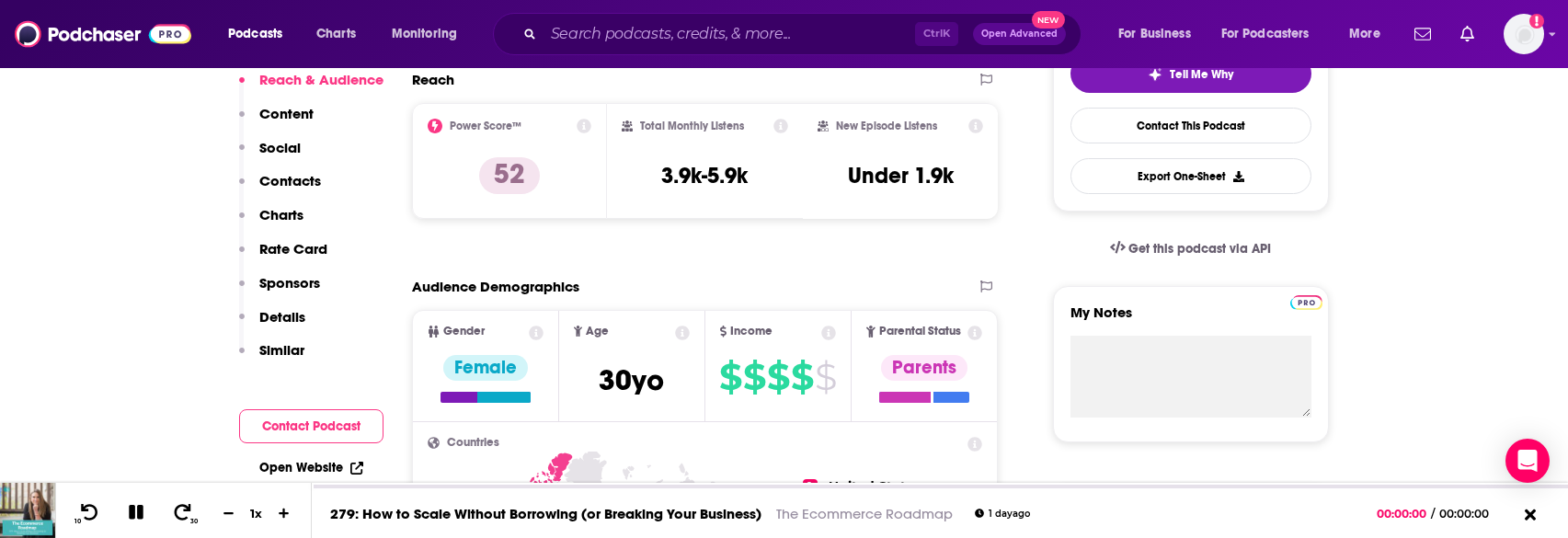 scroll, scrollTop: 0, scrollLeft: 0, axis: both 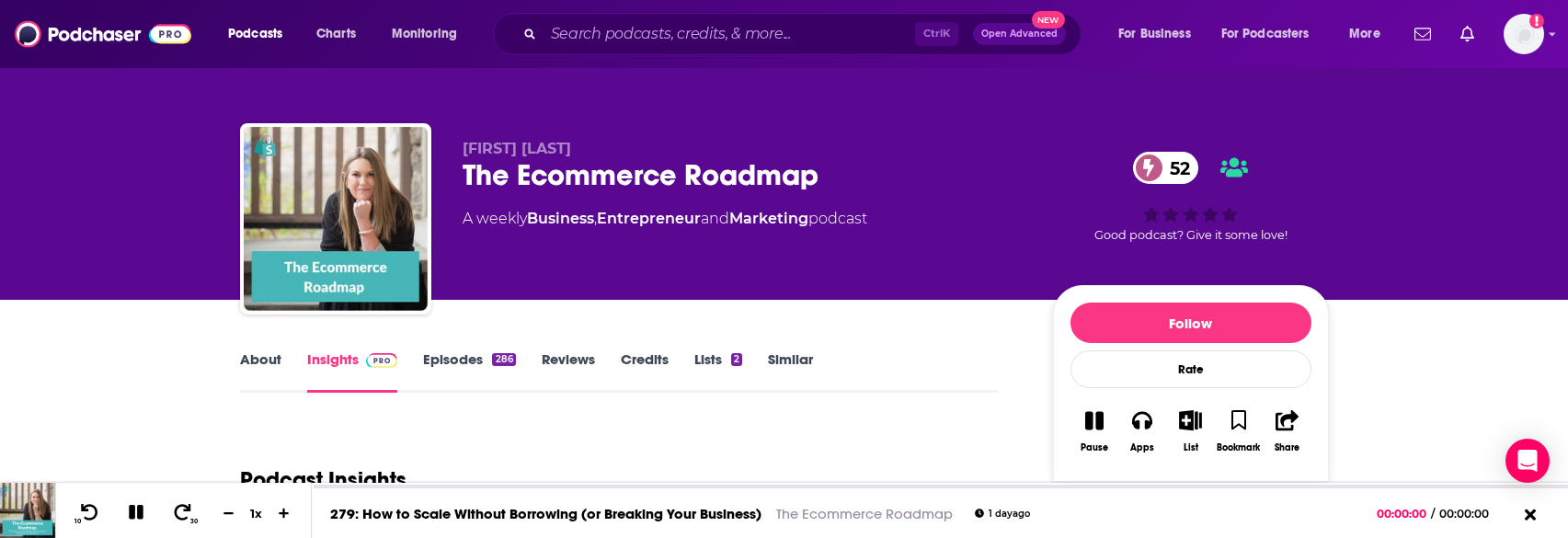 click on "Episodes 286" at bounding box center (469, 372) 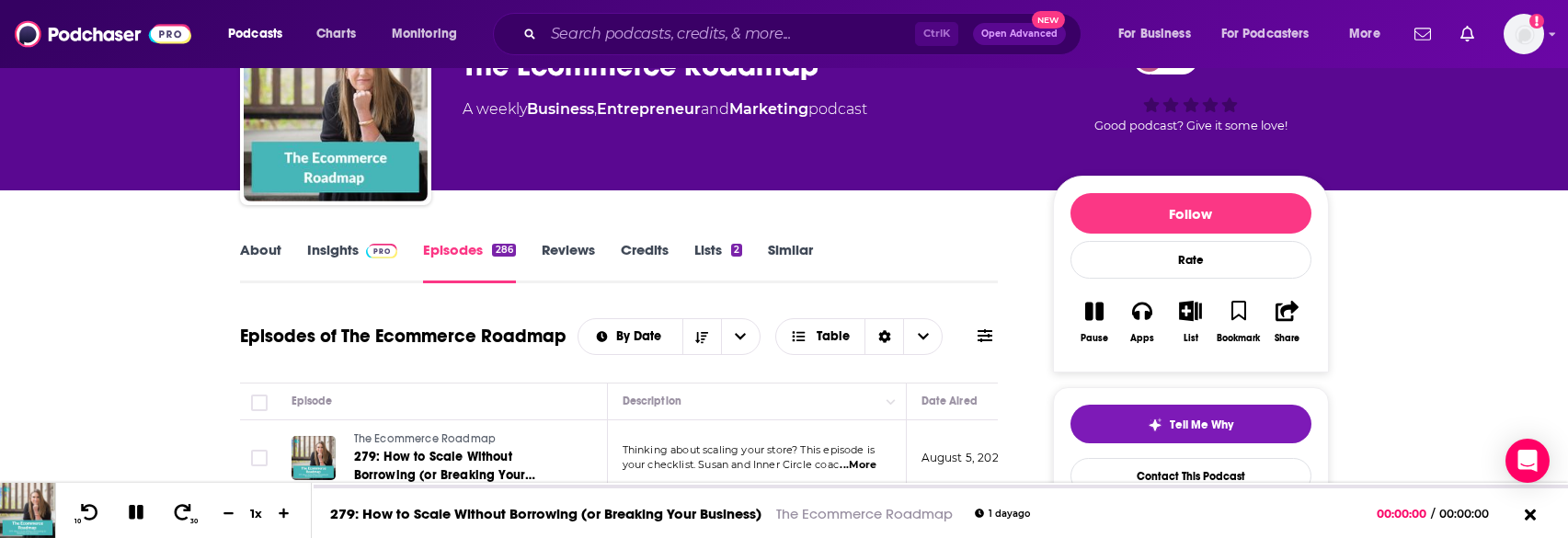 scroll, scrollTop: 92, scrollLeft: 0, axis: vertical 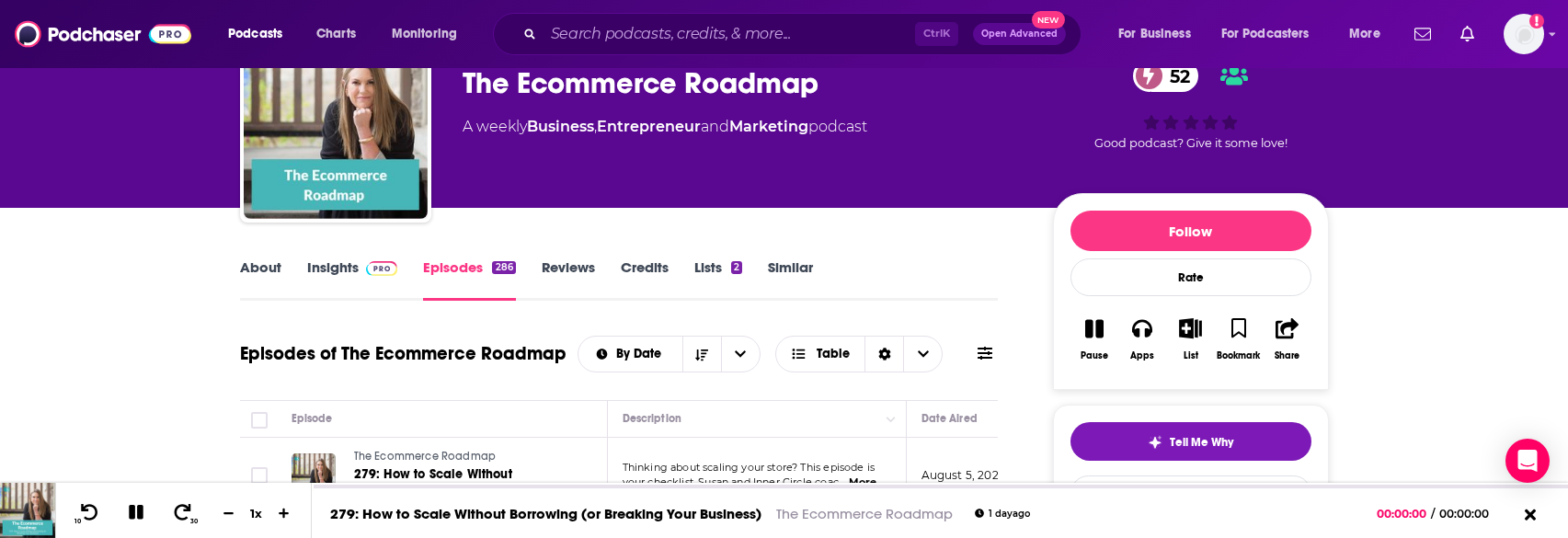 click on "About" at bounding box center (260, 280) 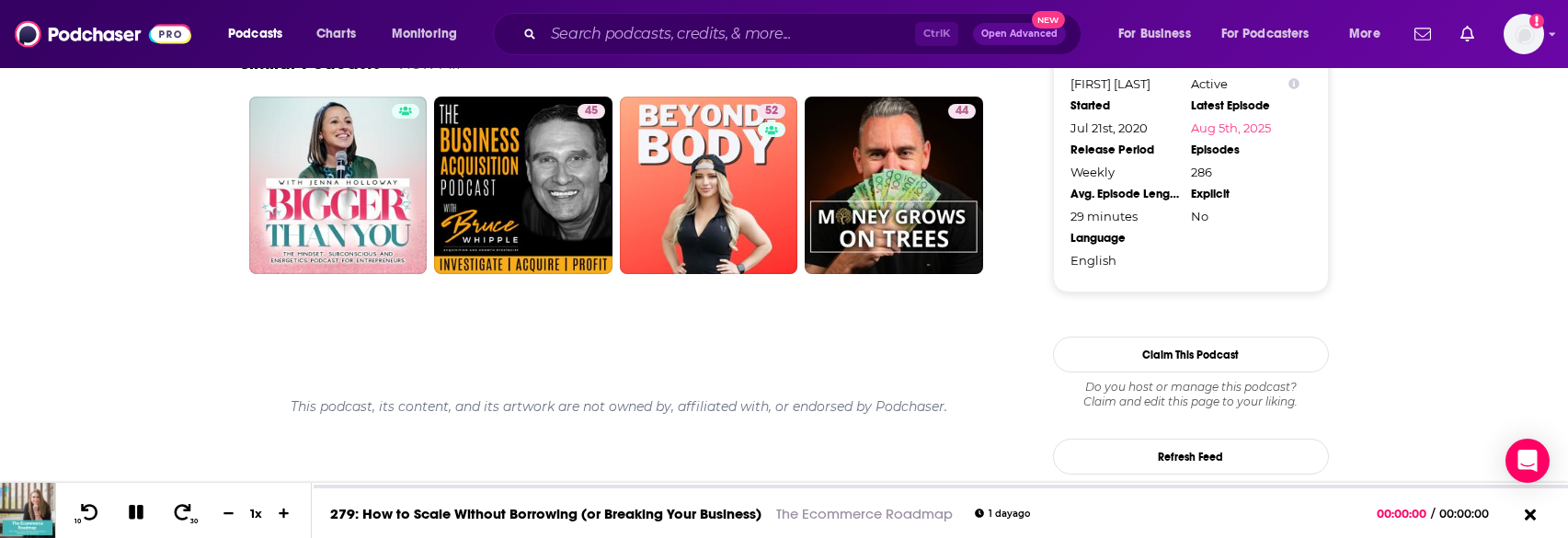 scroll, scrollTop: 1720, scrollLeft: 0, axis: vertical 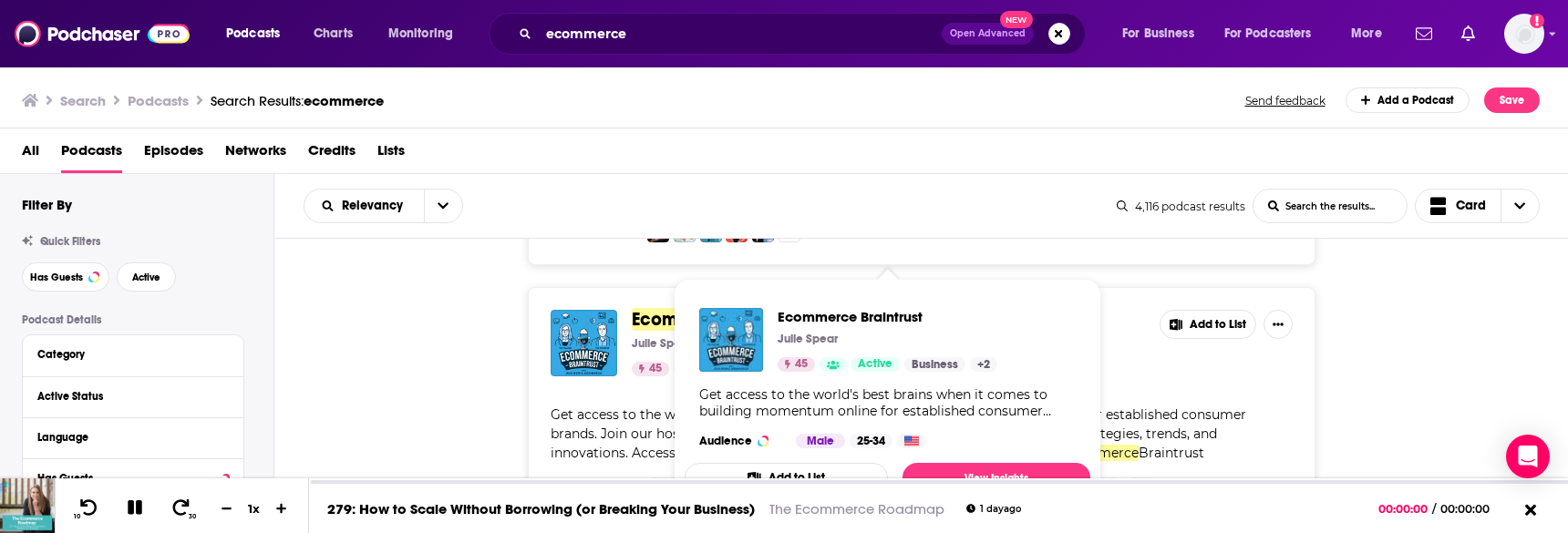 click on "Podcasts Charts Monitoring ecommerce Open Advanced New For Business For Podcasters More Add a profile image Podcasts Charts Monitoring For Business For Podcasters More Search Podcasts Search Results:   ecommerce Send feedback Add a Podcast Save All Podcasts Episodes Networks Credits Lists Filter By Quick Filters Has Guests Active Podcast Details Category Active Status Language Has Guests Brand Safety & Suitability Political Skew Beta Show More Audience & Reach Power Score™ Reach (Monthly) Reach (Episode Average) Gender Age Income Show More Saved Searches Select Relevancy List Search Input Search the results... Card 4,116   podcast   results List Search Input Search the results... Card eCommerce  MasterPlan Chloë Thomas 56 Active 5 Add to List Hosted by   Chloe Thomas Trying to work out how to acquire more customers? Need to improve customer retention? Or just looking for some reassurance you’re on the right track? That’s what the  eCommerce ... more Categories Business Marketing Entrepreneur Audience" at bounding box center [784, 266] 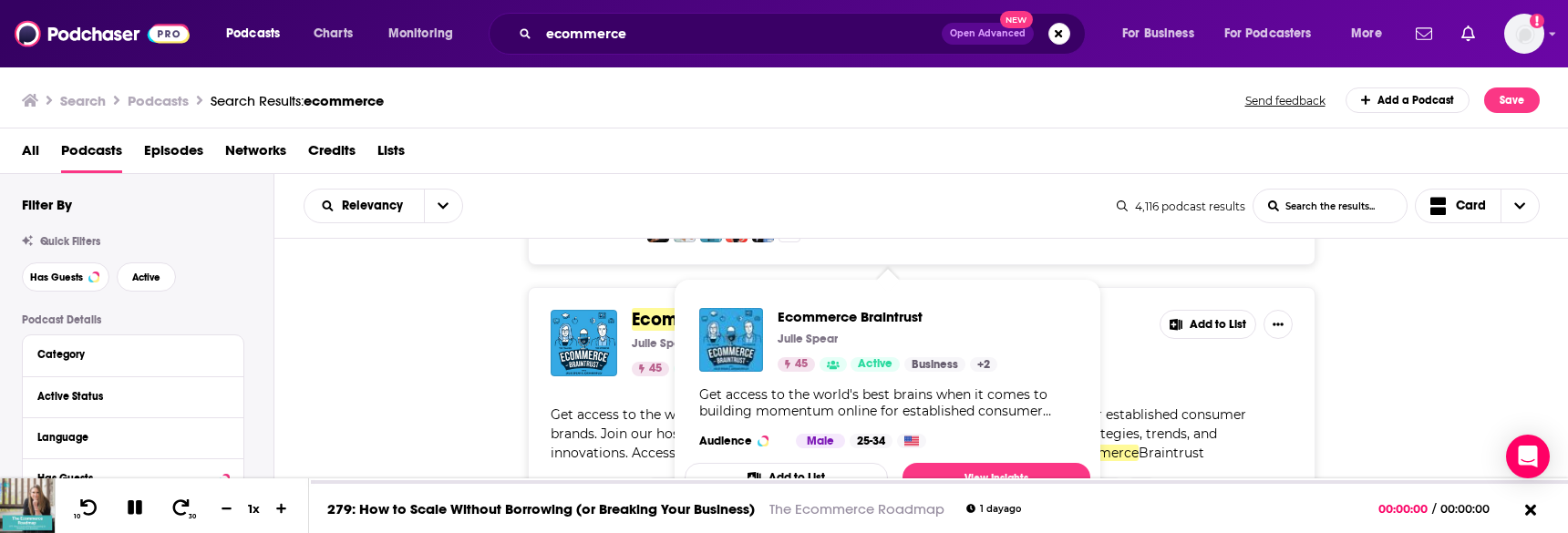 click on "Ecommerce" at bounding box center (682, 319) 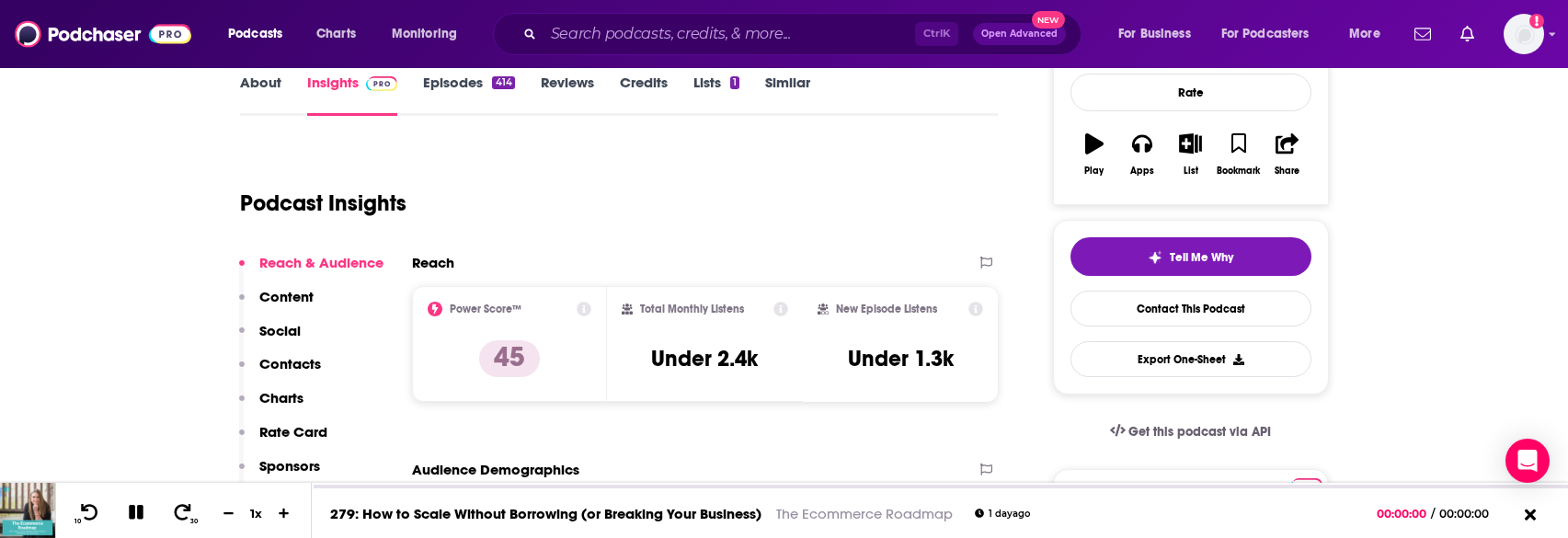 scroll, scrollTop: 276, scrollLeft: 0, axis: vertical 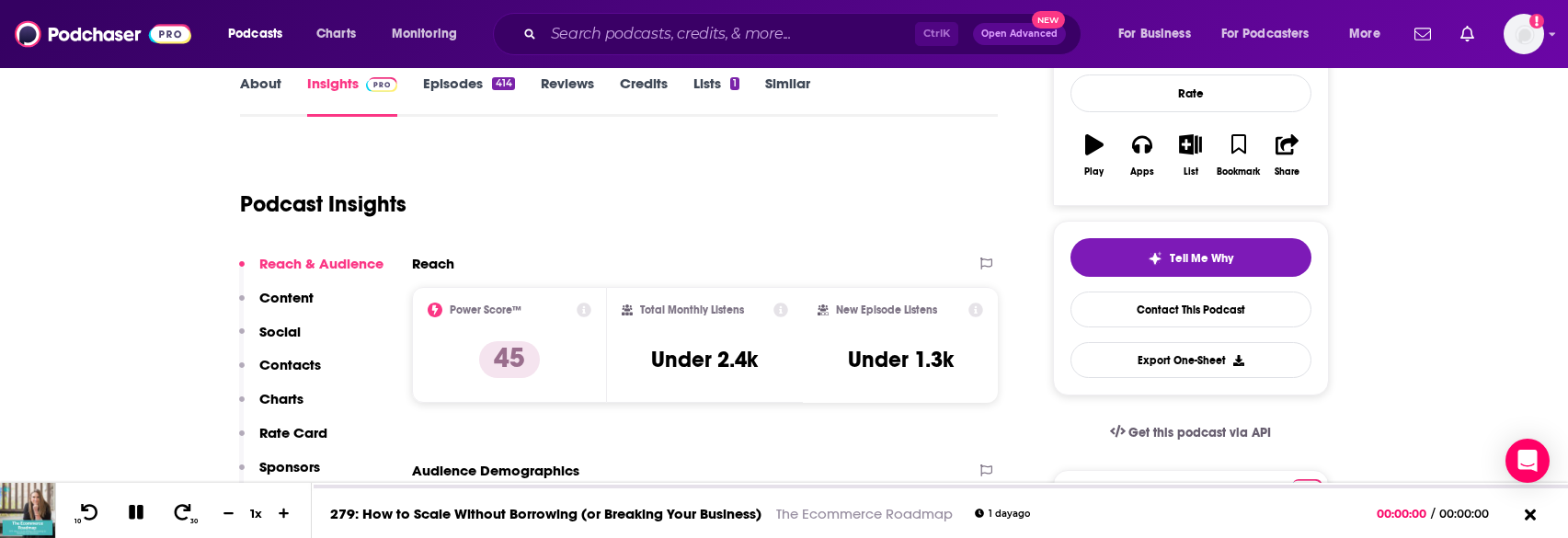 click 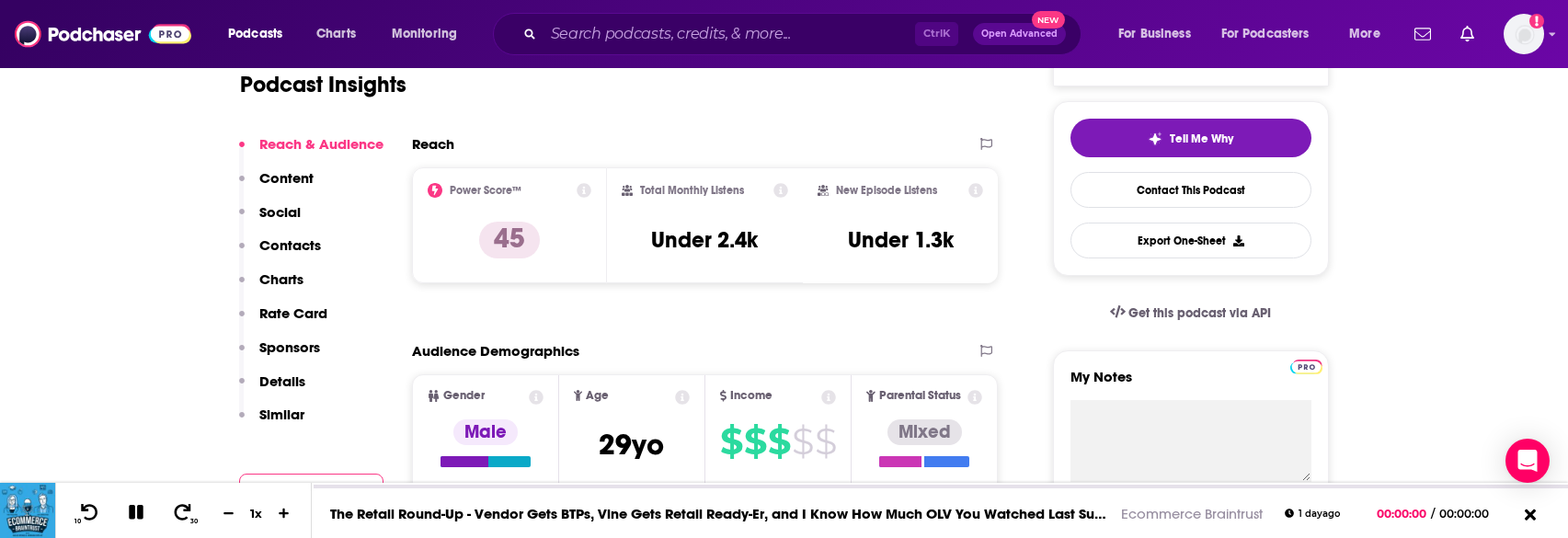 scroll, scrollTop: 184, scrollLeft: 0, axis: vertical 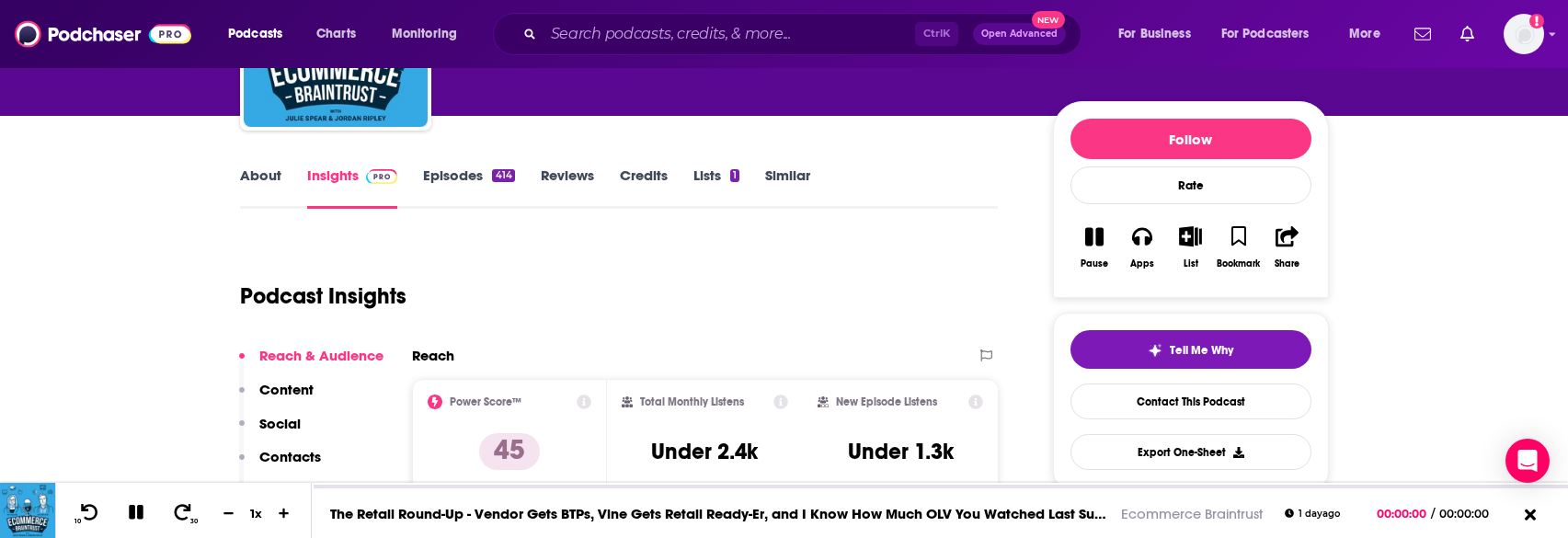 click on "Episodes 414" at bounding box center [468, 188] 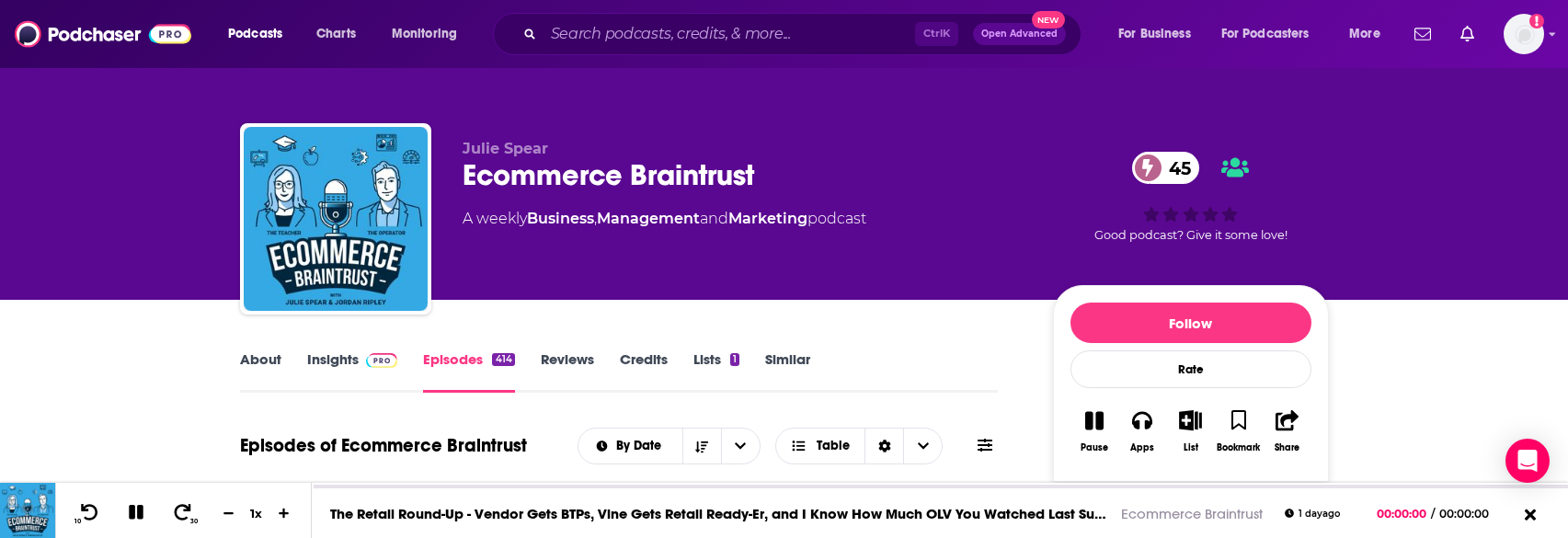 scroll, scrollTop: 276, scrollLeft: 0, axis: vertical 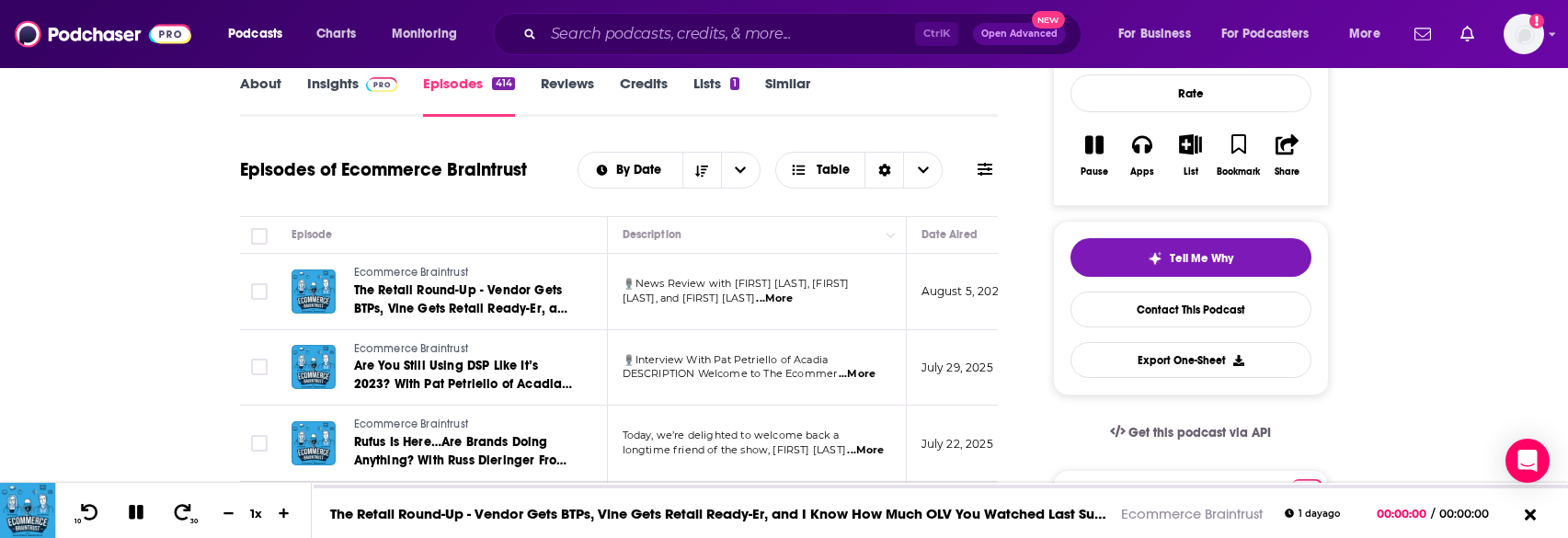 click on "...More" at bounding box center (774, 299) 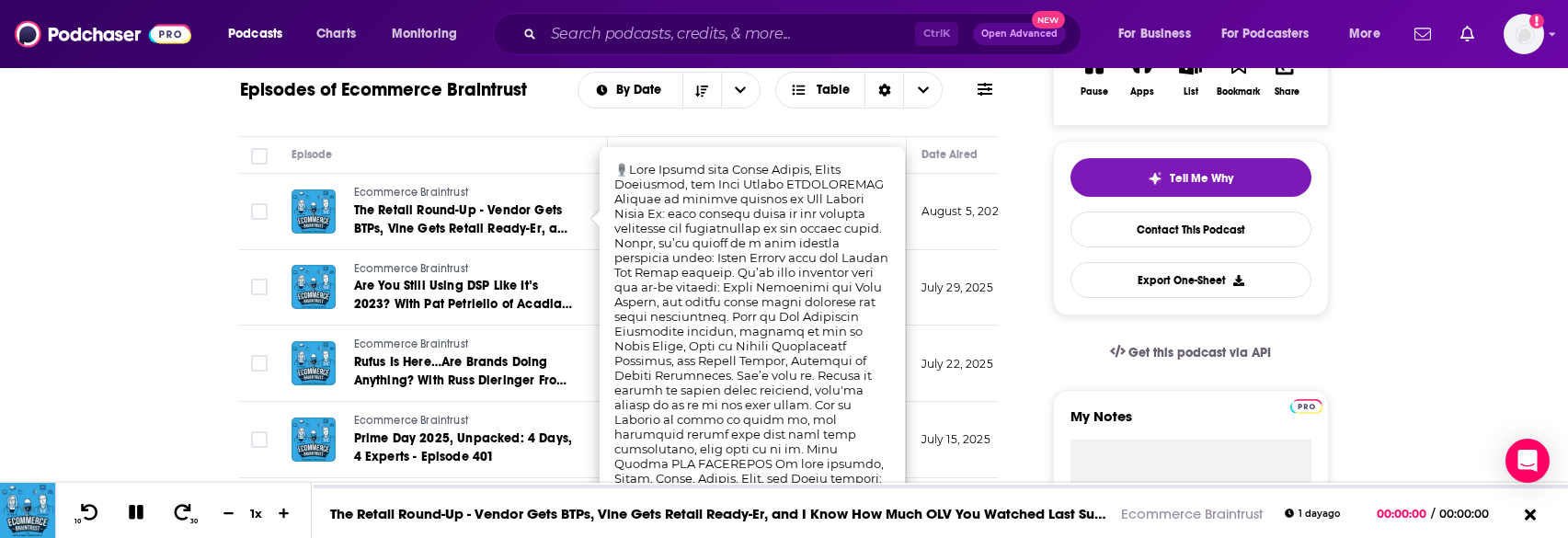 scroll, scrollTop: 368, scrollLeft: 0, axis: vertical 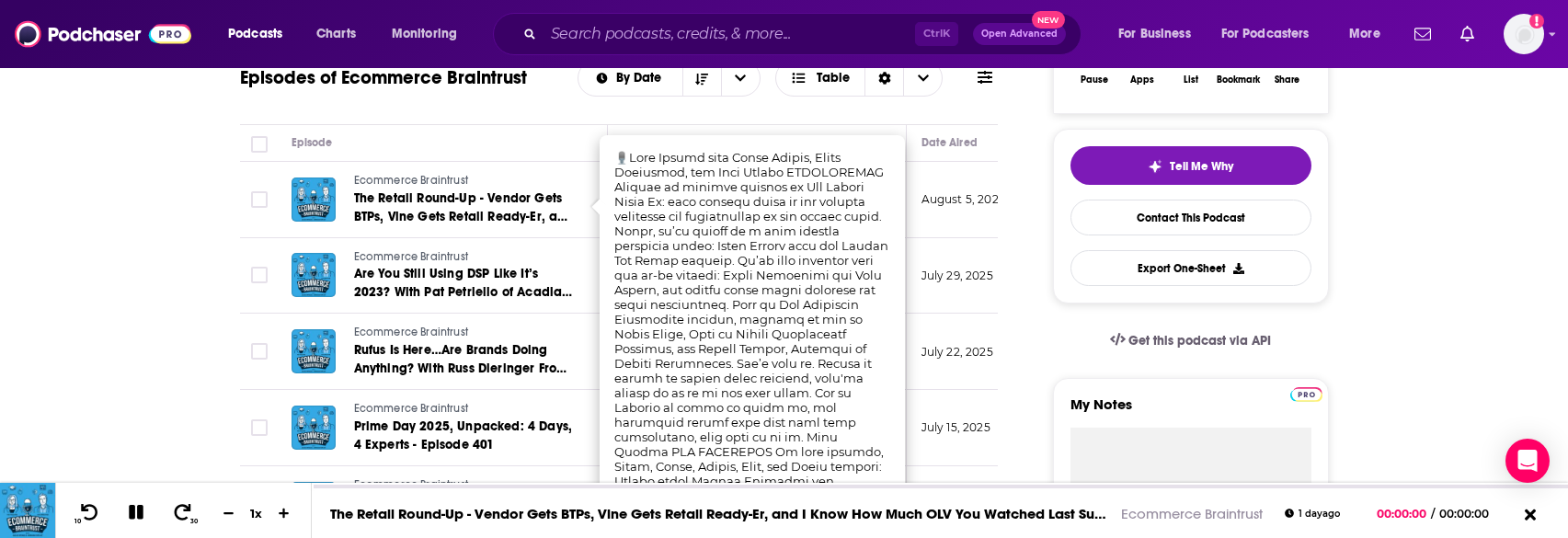click on "About Insights Episodes 414 Reviews Credits Lists 1 Similar Episodes of Ecommerce Braintrust By Date Table Episode Description Date Aired Reach Episode Guests Length Ecommerce Braintrust The Retail Round-Up - Vendor Gets BTPs, Vine Gets Retail Ready-Er, and I Know How Much OLV You Watched Last Summer - Episode 404 🎙️News Review with [PERSON], [PERSON], and [PERSON] DESCRIPTION ...More August 5, 2025 Under 1.3k -- 28:15 s Ecommerce Braintrust Are You Still Using DSP Like It’s 2023? With [PERSON] of Acadia - Episode 403 🎙️Interview With [PERSON] of Acadia DESCRIPTION Welcome to The Ecommer ...More July 29, 2025 Under 1.3k -- 30:25 s Ecommerce Braintrust Rufus Is Here…Are Brands Doing Anything? With [PERSON] From Stratably - Episode 402 Today, we’re delighted to welcome back a longtime friend of the show, [PERSON] ...More July 22, 2025 Under 1.2k -- 21:19 s Ecommerce Braintrust Prime Day 2025, Unpacked: 4 Days, 4 Experts - Episode 401 ...More Under 1.5k s" at bounding box center (784, 1162) 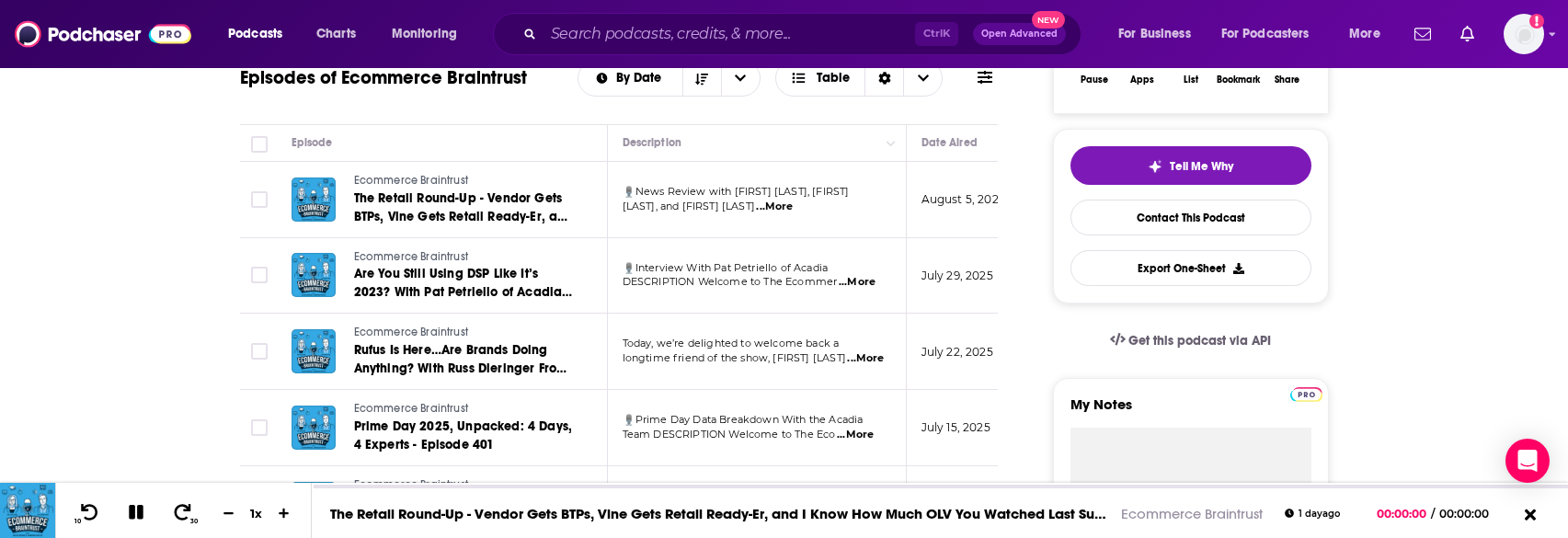 click on "...More" at bounding box center [857, 282] 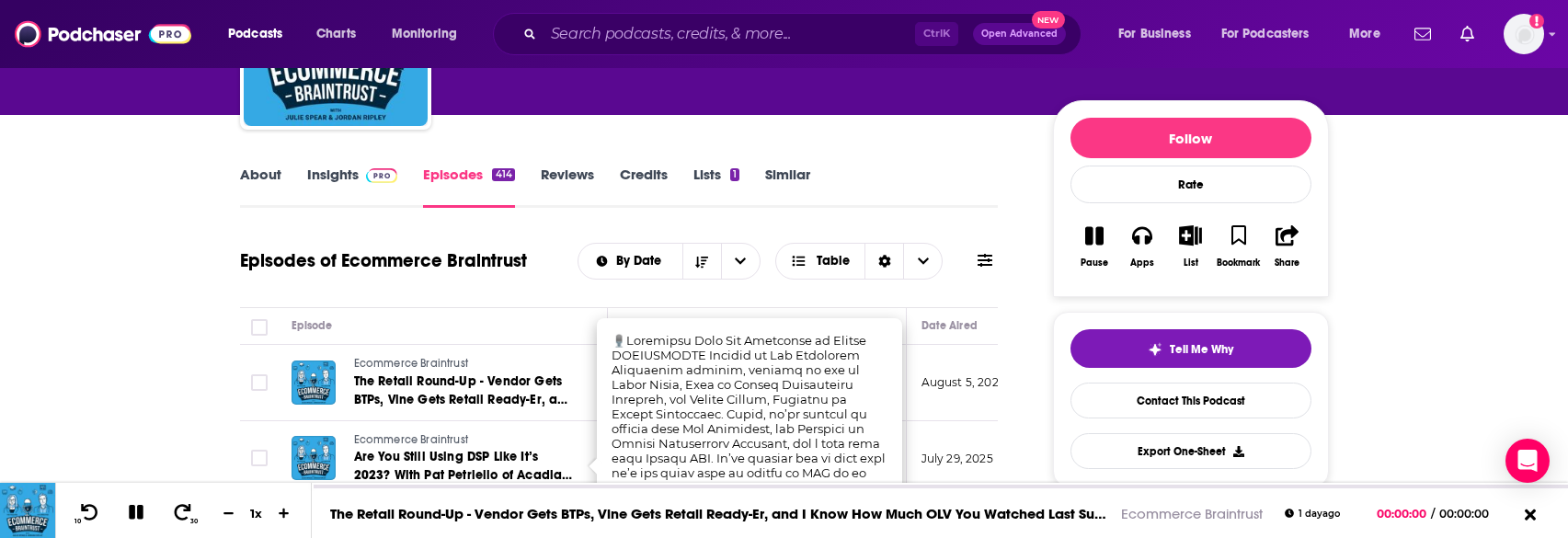 scroll, scrollTop: 184, scrollLeft: 0, axis: vertical 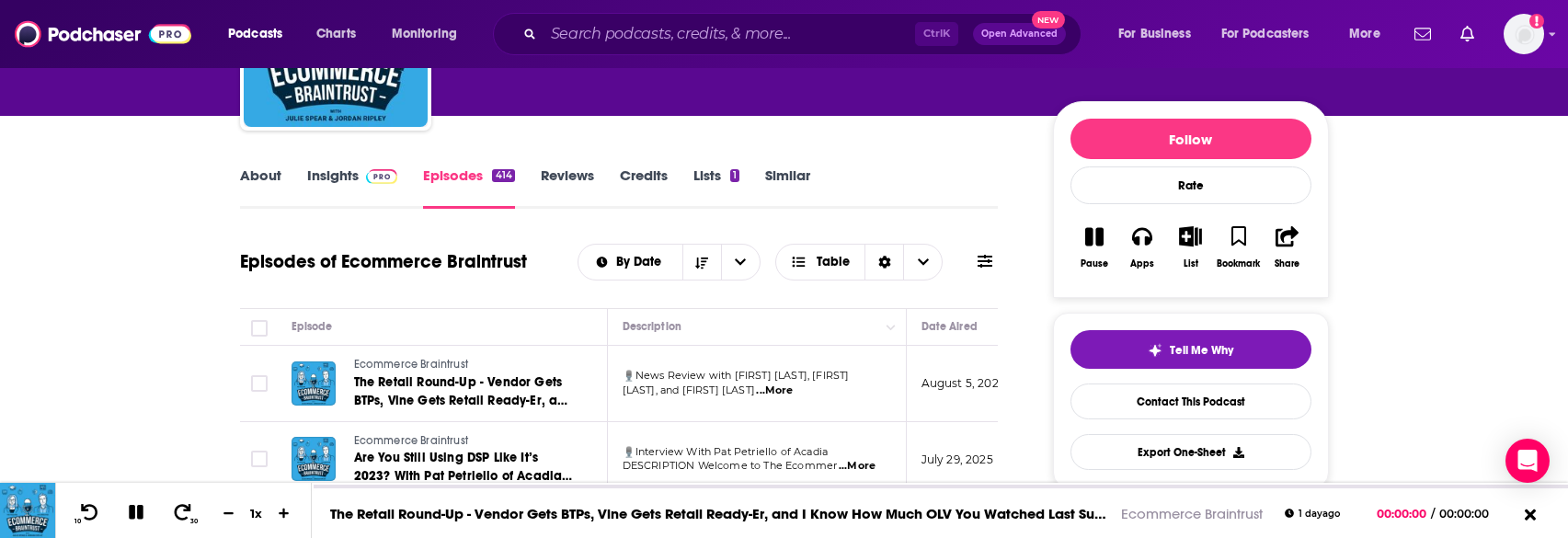 click on "About Insights Episodes 414 Reviews Credits Lists 1 Similar Episodes of Ecommerce Braintrust By Date Table Episode Description Date Aired Reach Episode Guests Length Ecommerce Braintrust The Retail Round-Up - Vendor Gets BTPs, Vine Gets Retail Ready-Er, and I Know How Much OLV You Watched Last Summer - Episode 404 🎙️News Review with [PERSON], [PERSON], and [PERSON] DESCRIPTION ...More August 5, 2025 Under 1.3k -- 28:15 s Ecommerce Braintrust Are You Still Using DSP Like It’s 2023? With [PERSON] of Acadia - Episode 403 🎙️Interview With [PERSON] of Acadia DESCRIPTION Welcome to The Ecommer ...More July 29, 2025 Under 1.3k -- 30:25 s Ecommerce Braintrust Rufus Is Here…Are Brands Doing Anything? With [PERSON] From Stratably - Episode 402 Today, we’re delighted to welcome back a longtime friend of the show, [PERSON] ...More July 22, 2025 Under 1.2k -- 21:19 s Ecommerce Braintrust Prime Day 2025, Unpacked: 4 Days, 4 Experts - Episode 401 ...More Under 1.5k s" at bounding box center [784, 1346] 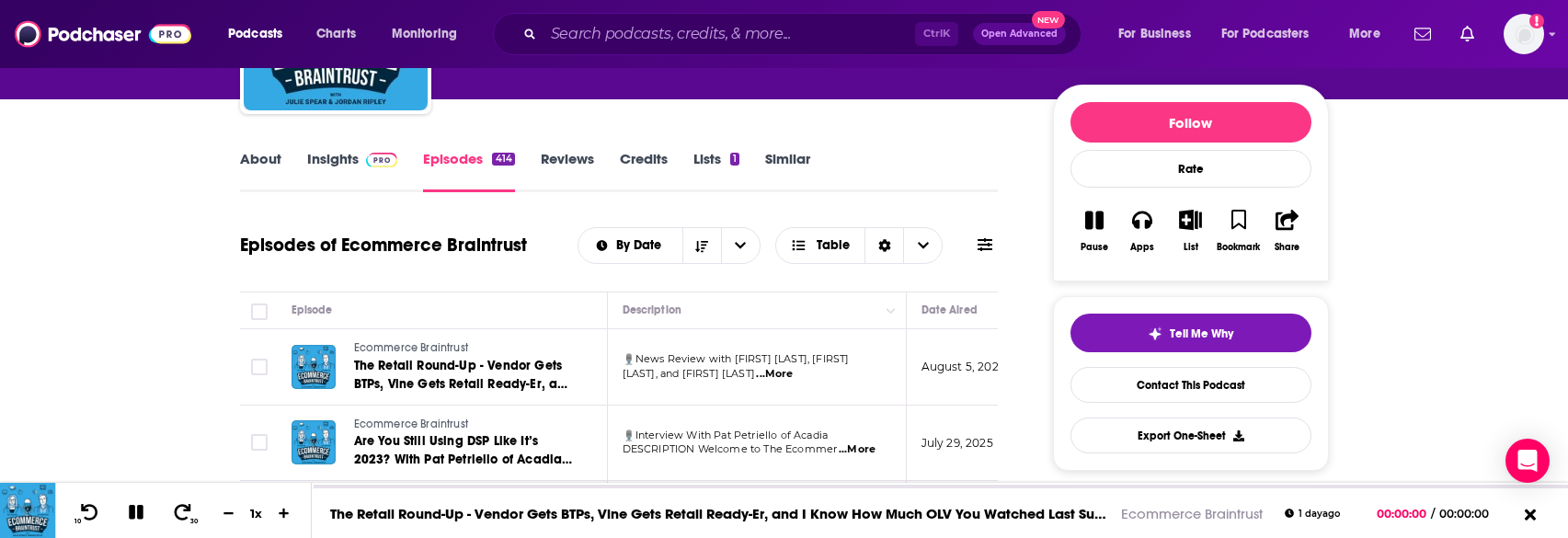 scroll, scrollTop: 368, scrollLeft: 0, axis: vertical 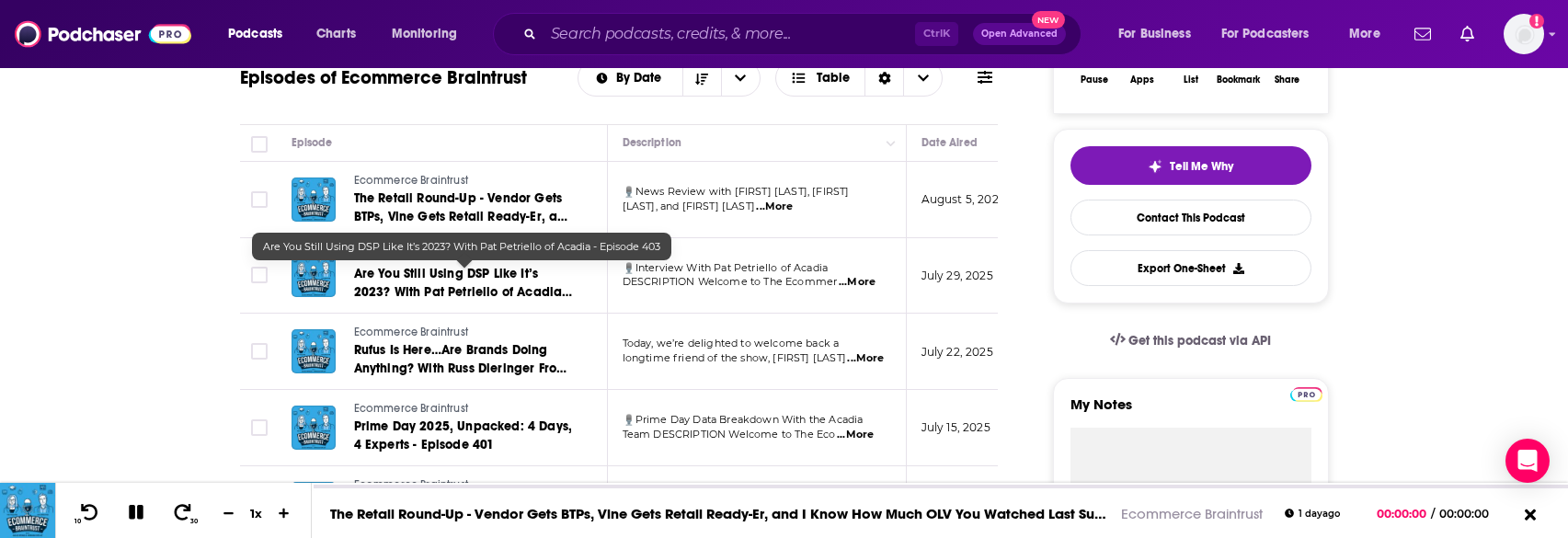 click on "Are You Still Using DSP Like It’s 2023? With Pat Petriello of Acadia - Episode 403" at bounding box center [464, 283] 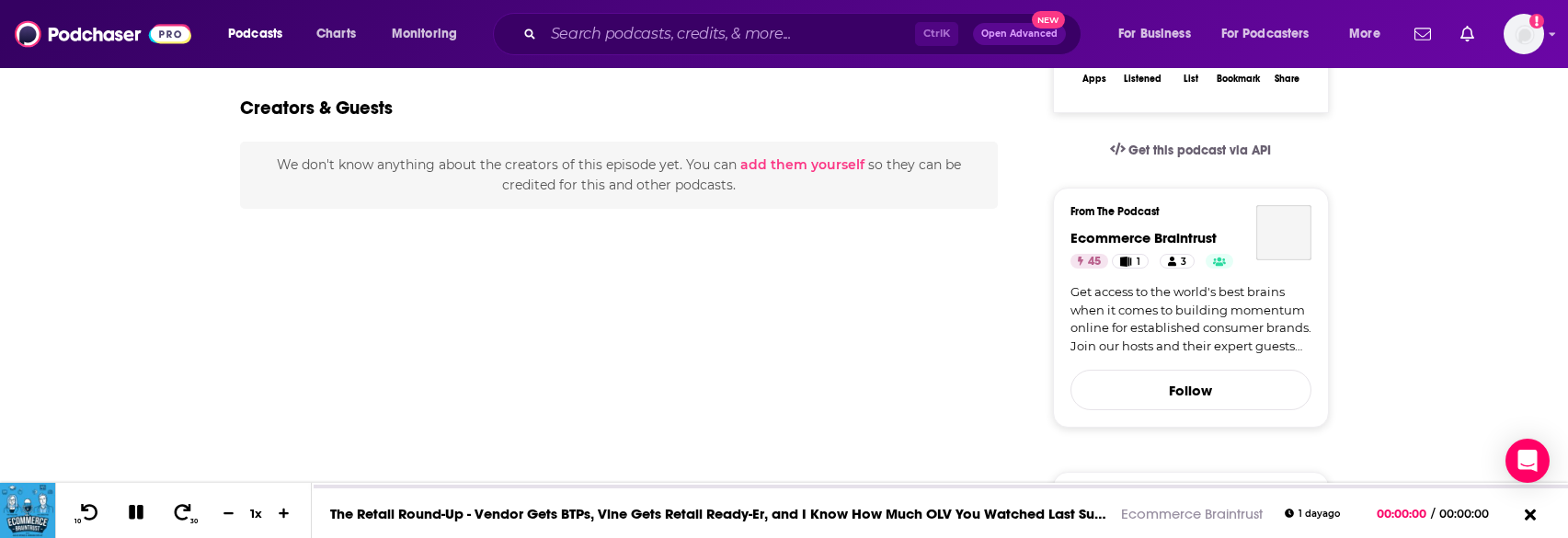 scroll, scrollTop: 0, scrollLeft: 0, axis: both 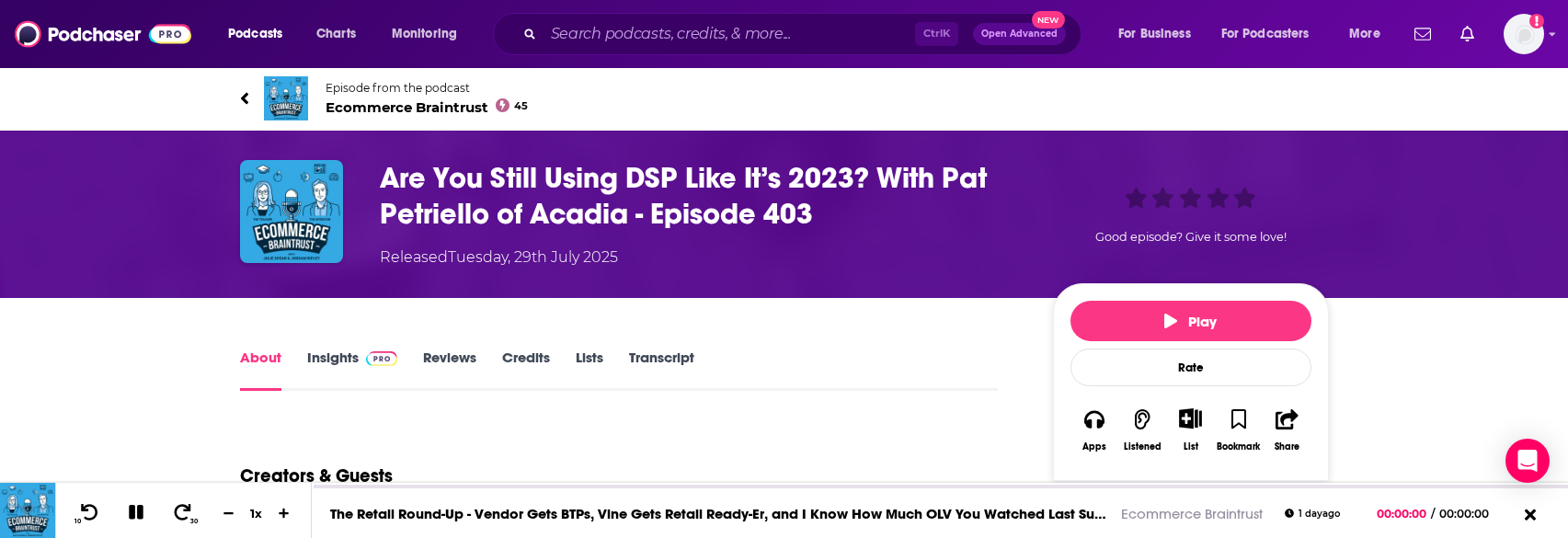 click on "Play" at bounding box center (1191, 321) 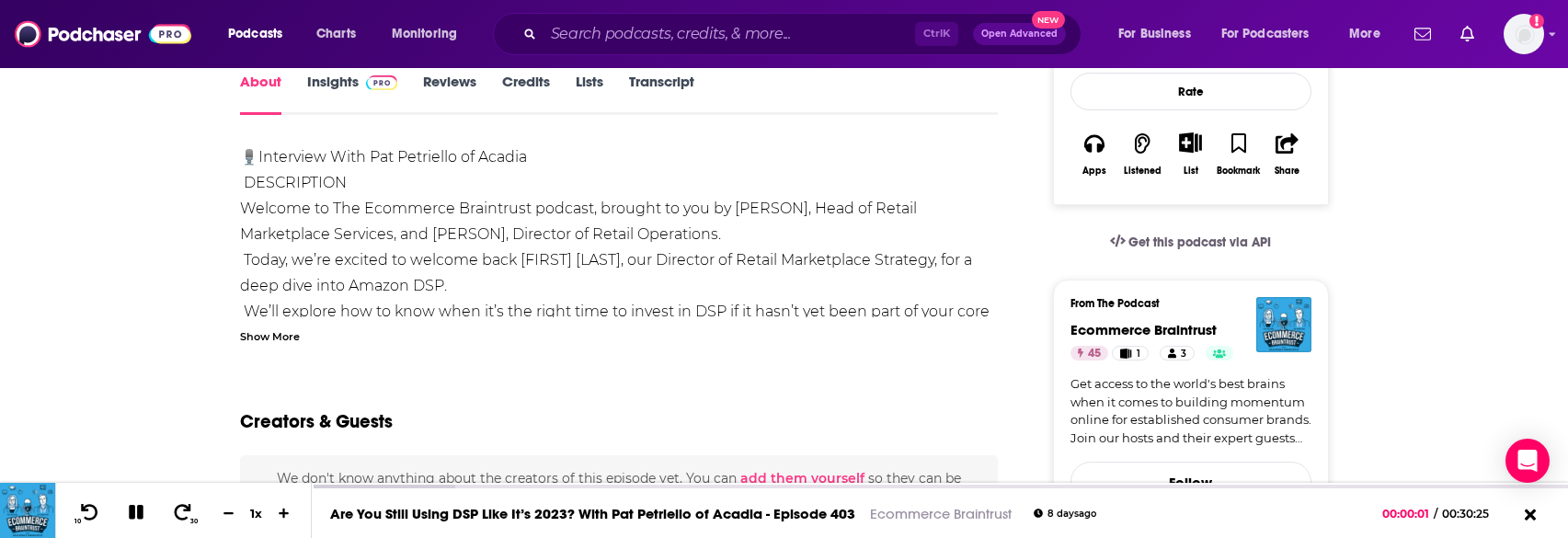 scroll, scrollTop: 184, scrollLeft: 0, axis: vertical 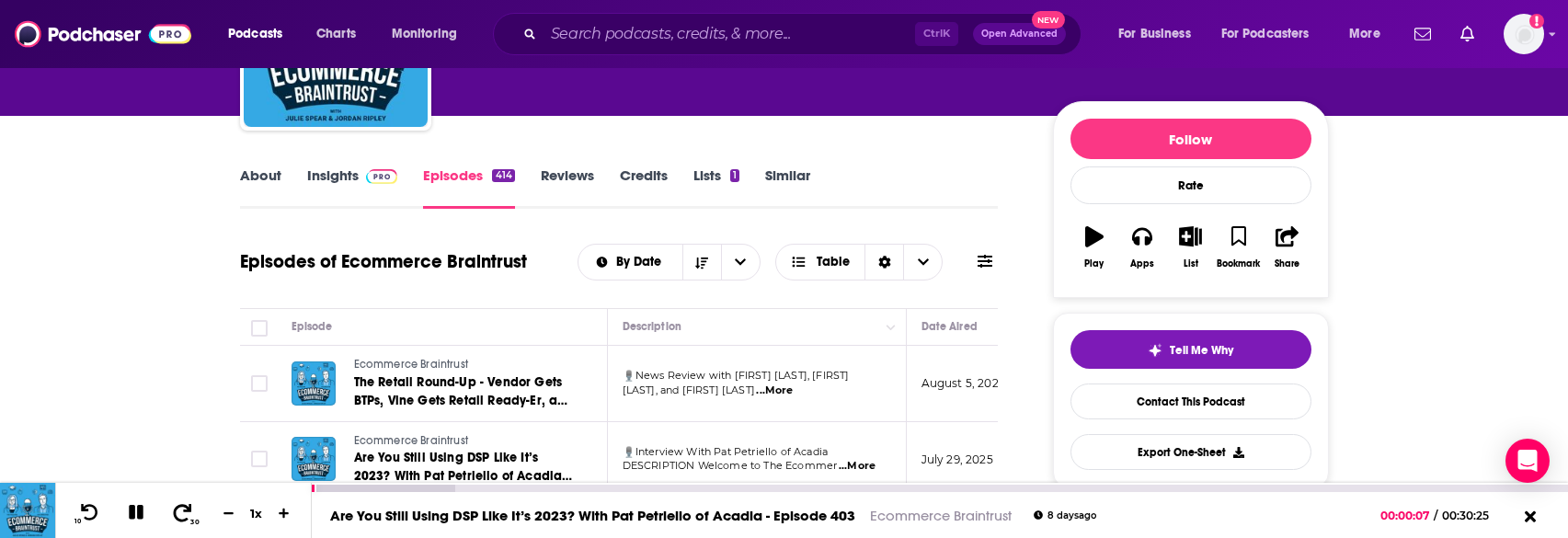 click 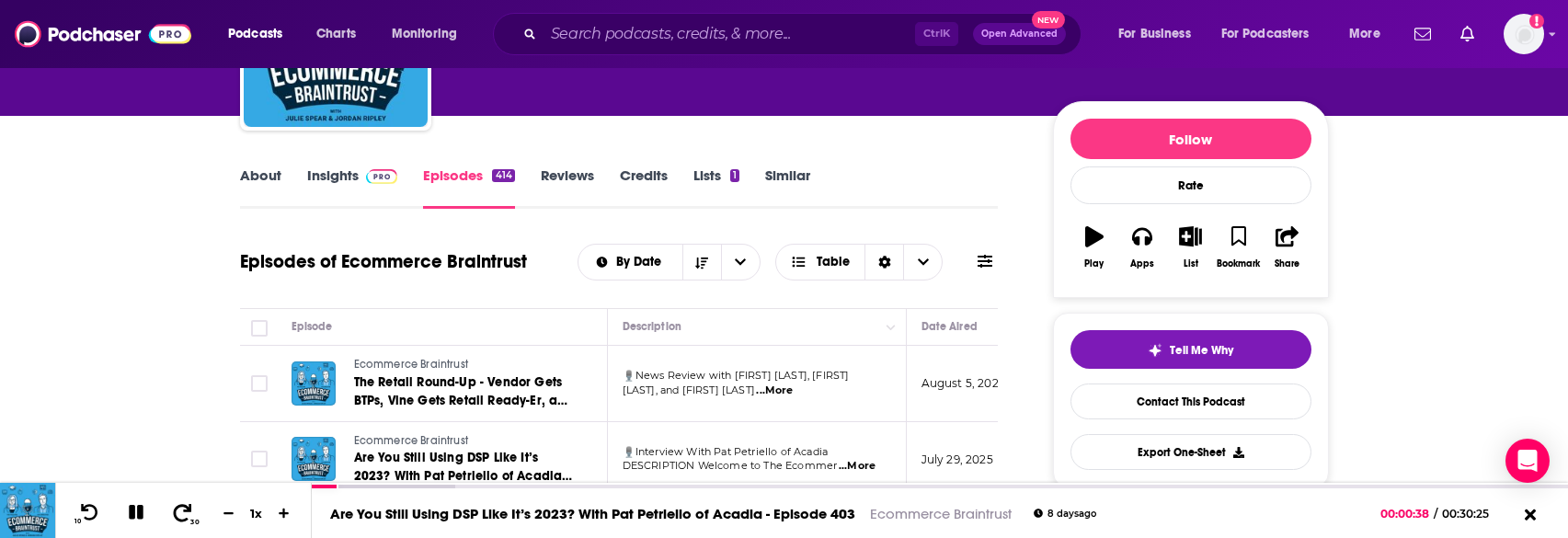 scroll, scrollTop: 368, scrollLeft: 0, axis: vertical 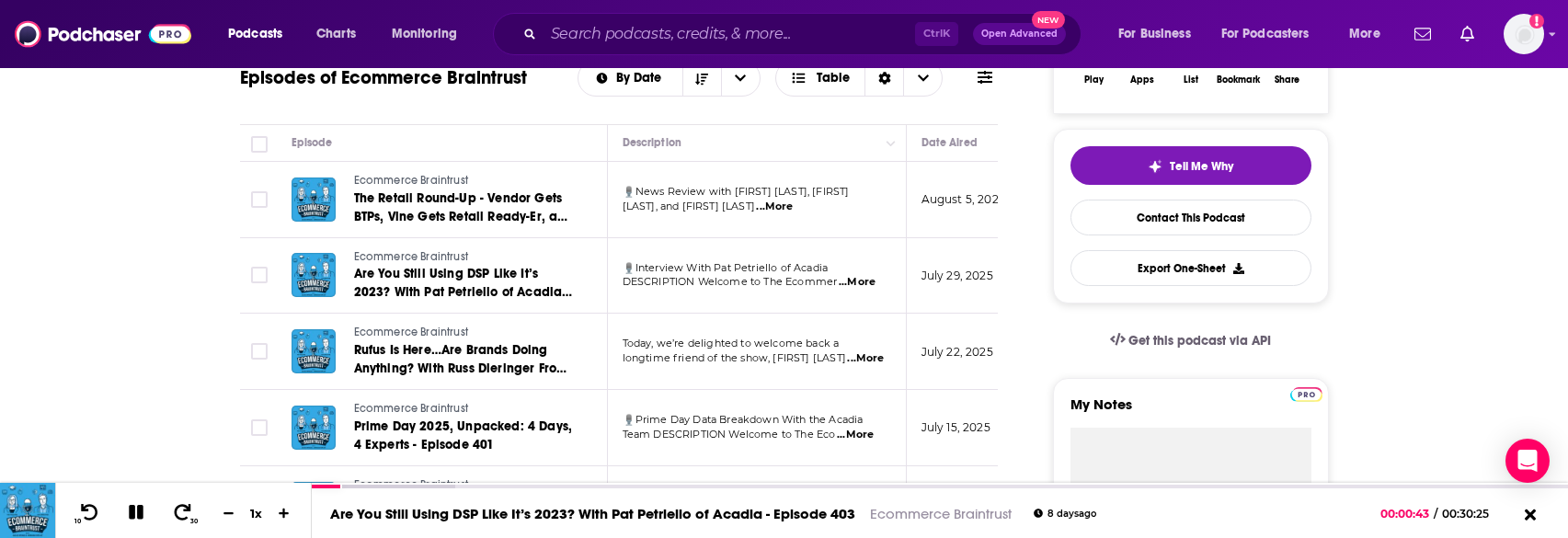 click on "...More" at bounding box center [865, 359] 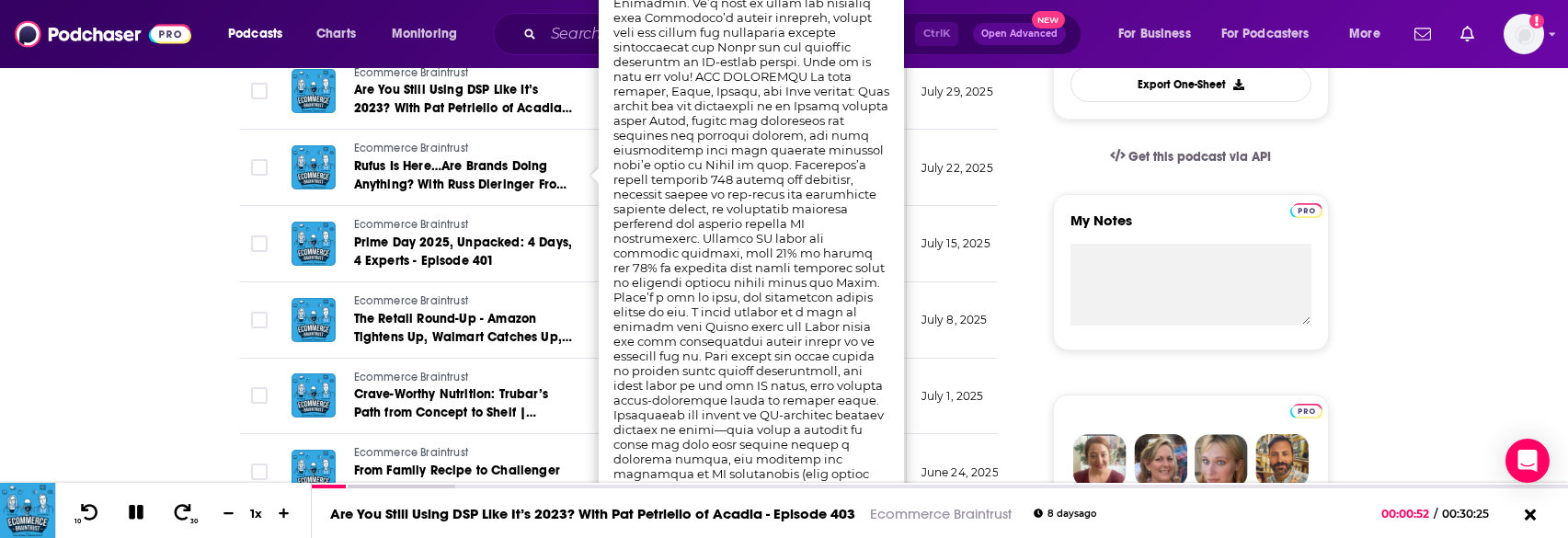 scroll, scrollTop: 736, scrollLeft: 0, axis: vertical 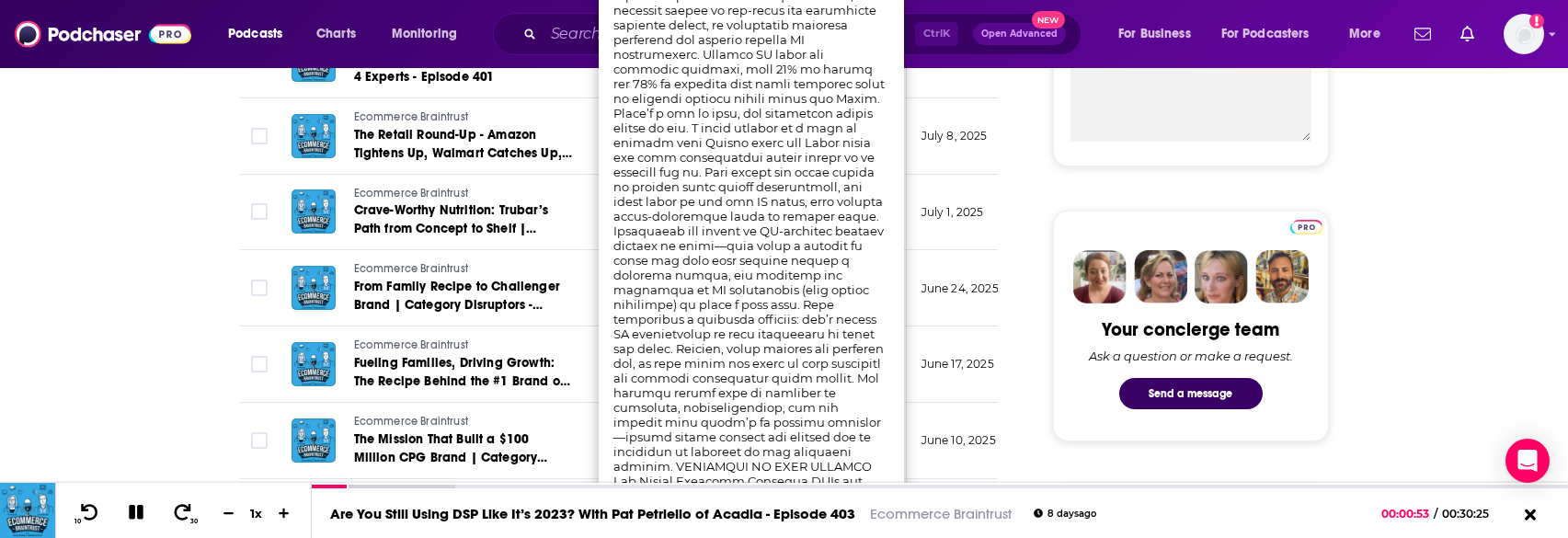 click on "About Insights Episodes 414 Reviews Credits Lists 1 Similar Episodes of Ecommerce Braintrust By Date Table Episode Description Date Aired Reach Episode Guests Length Ecommerce Braintrust The Retail Round-Up - Vendor Gets BTPs, Vine Gets Retail Ready-Er, and I Know How Much OLV You Watched Last Summer - Episode 404 🎙️News Review with [PERSON], [PERSON], and [PERSON] DESCRIPTION ...More August 5, 2025 Under 1.3k -- 28:15 s Ecommerce Braintrust Are You Still Using DSP Like It’s 2023? With [PERSON] of Acadia - Episode 403 🎙️Interview With [PERSON] of Acadia DESCRIPTION Welcome to The Ecommer ...More July 29, 2025 Under 1.3k -- 30:25 s Ecommerce Braintrust Rufus Is Here…Are Brands Doing Anything? With [PERSON] From Stratably - Episode 402 Today, we’re delighted to welcome back a longtime friend of the show, [PERSON] ...More July 22, 2025 Under 1.2k -- 21:19 s Ecommerce Braintrust Prime Day 2025, Unpacked: 4 Days, 4 Experts - Episode 401 ...More Under 1.5k s" at bounding box center (784, 795) 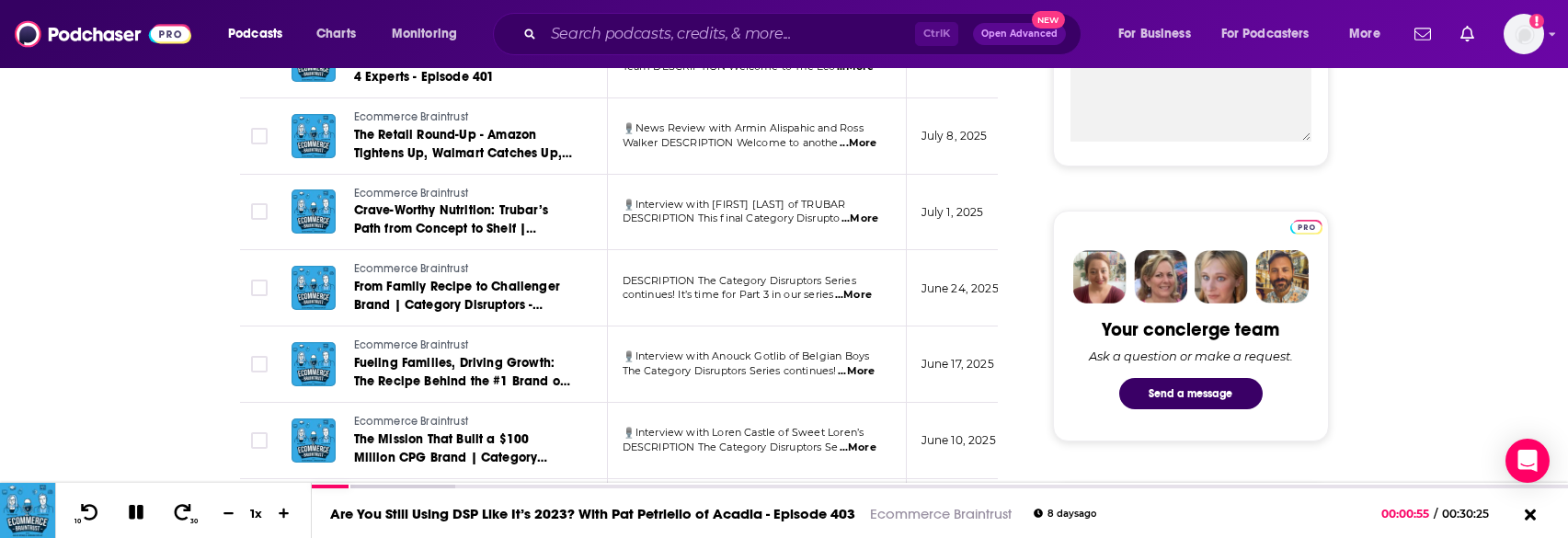 click on "...More" at bounding box center (853, 295) 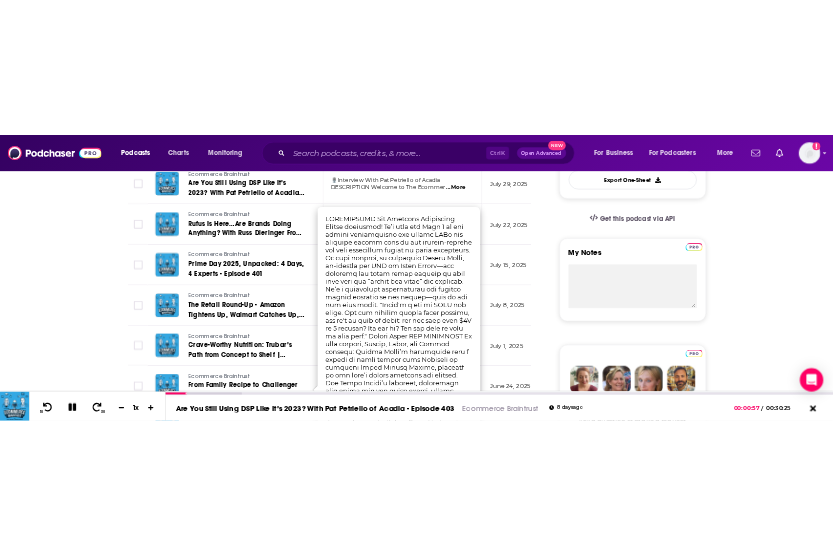 scroll, scrollTop: 600, scrollLeft: 0, axis: vertical 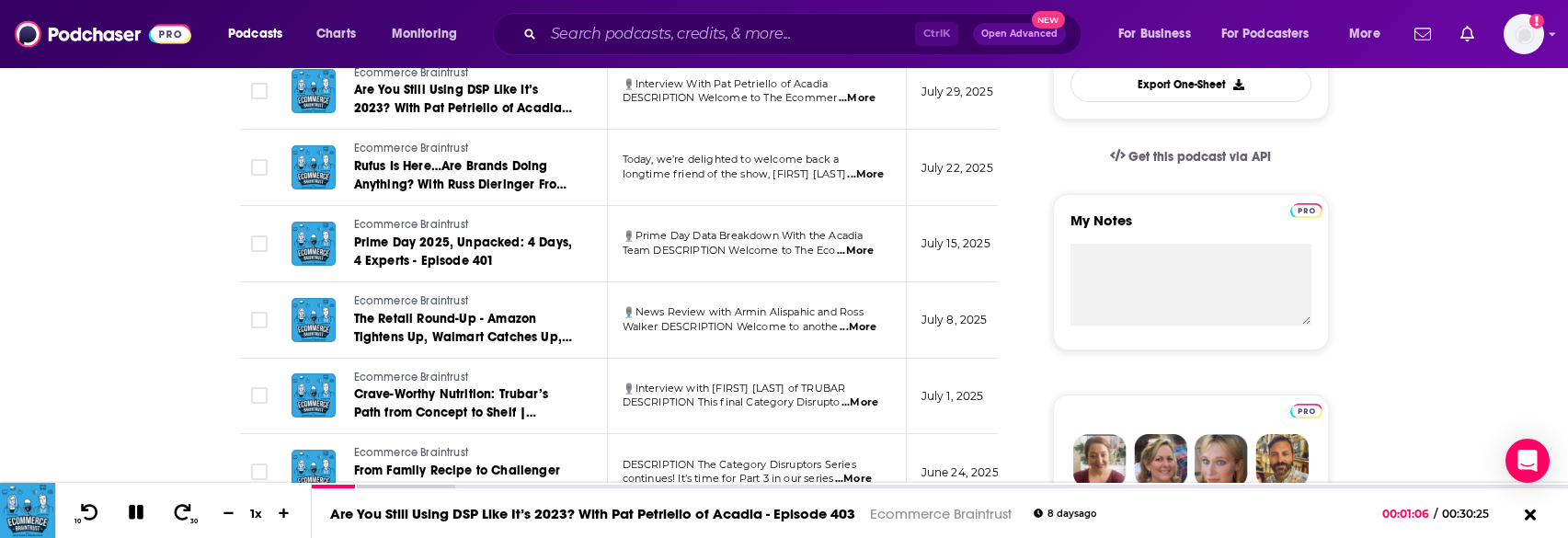 click on "Ecommerce Braintrust Crave-Worthy Nutrition: Trubar’s Path from Concept to Shelf | Category Disruptors - [PERSON] of TRUBAR - Episode 399" at bounding box center [442, 396] 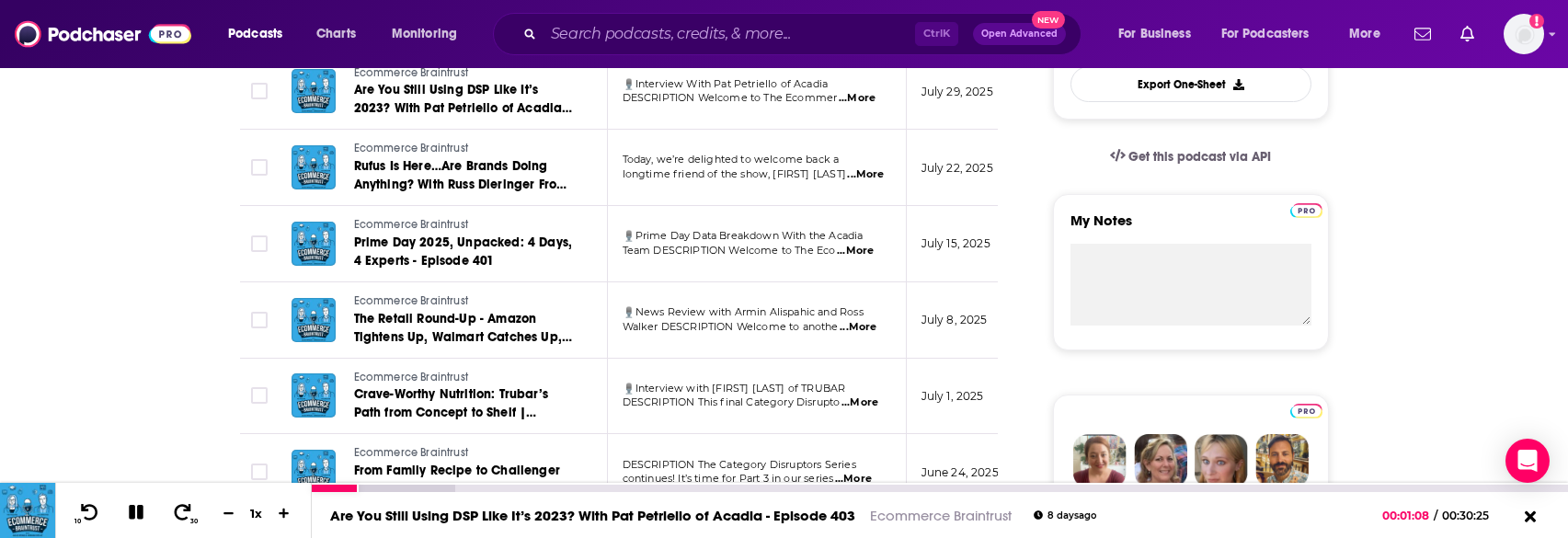 click 